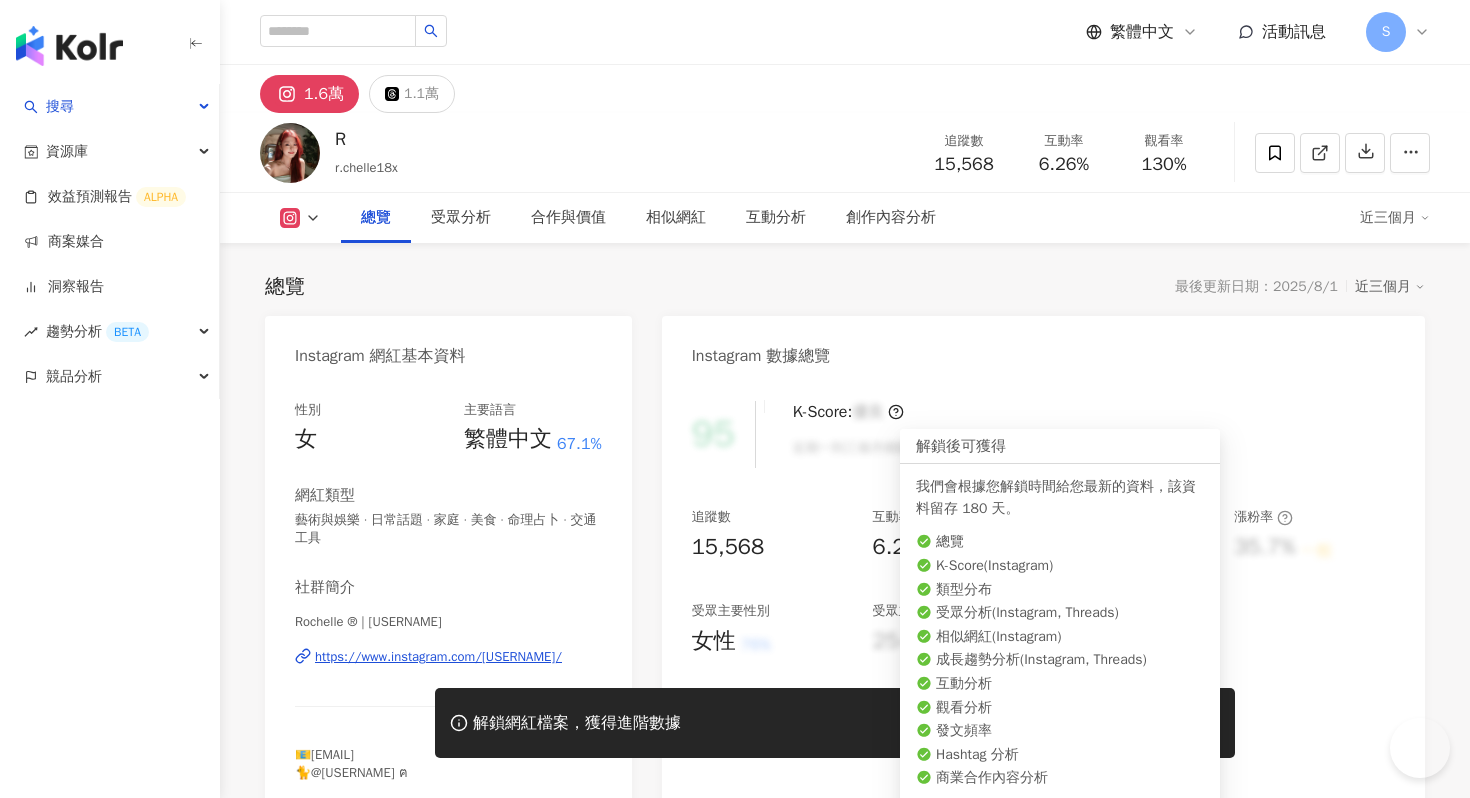 scroll, scrollTop: 123, scrollLeft: 0, axis: vertical 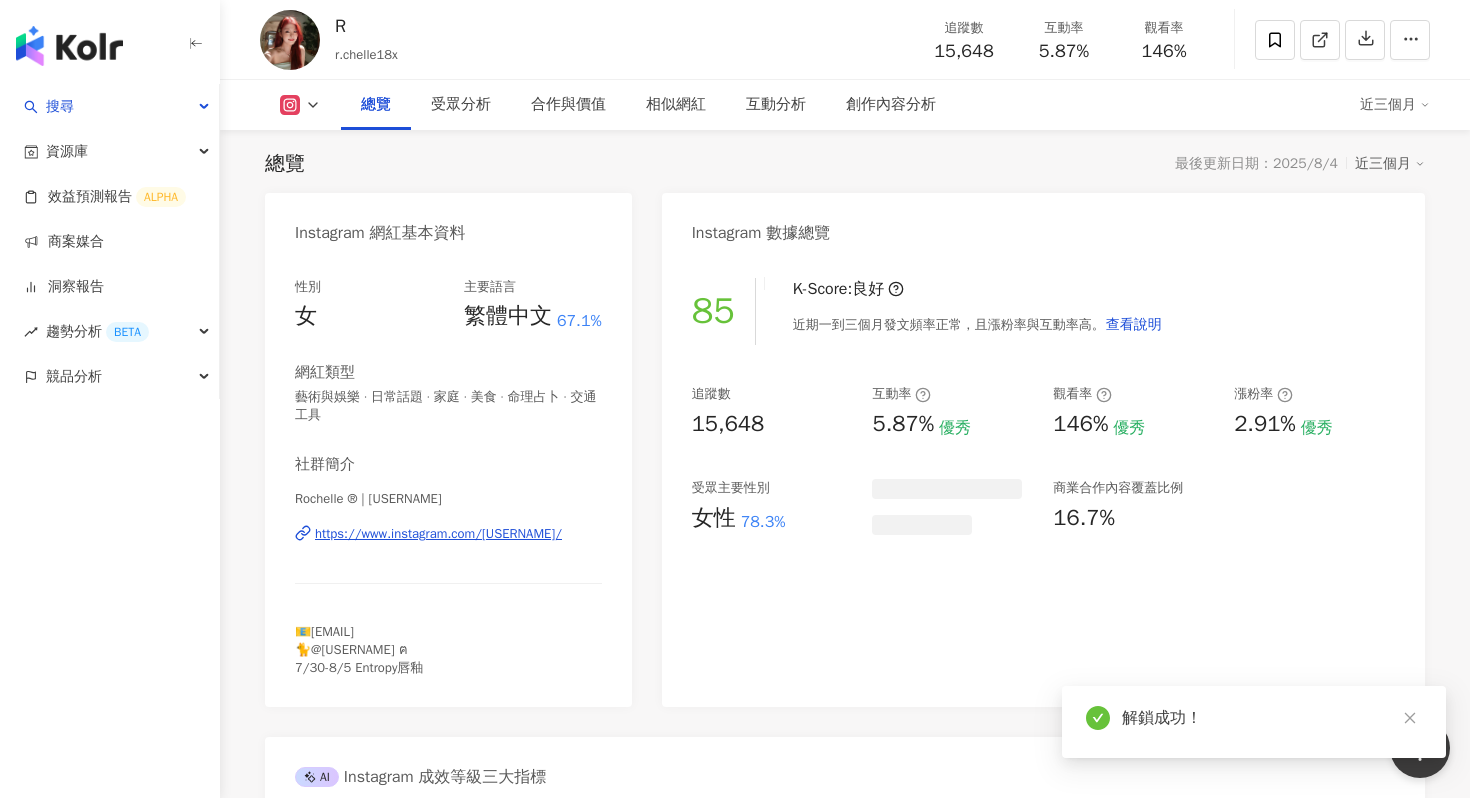 click on "解鎖成功！" at bounding box center [1254, 722] 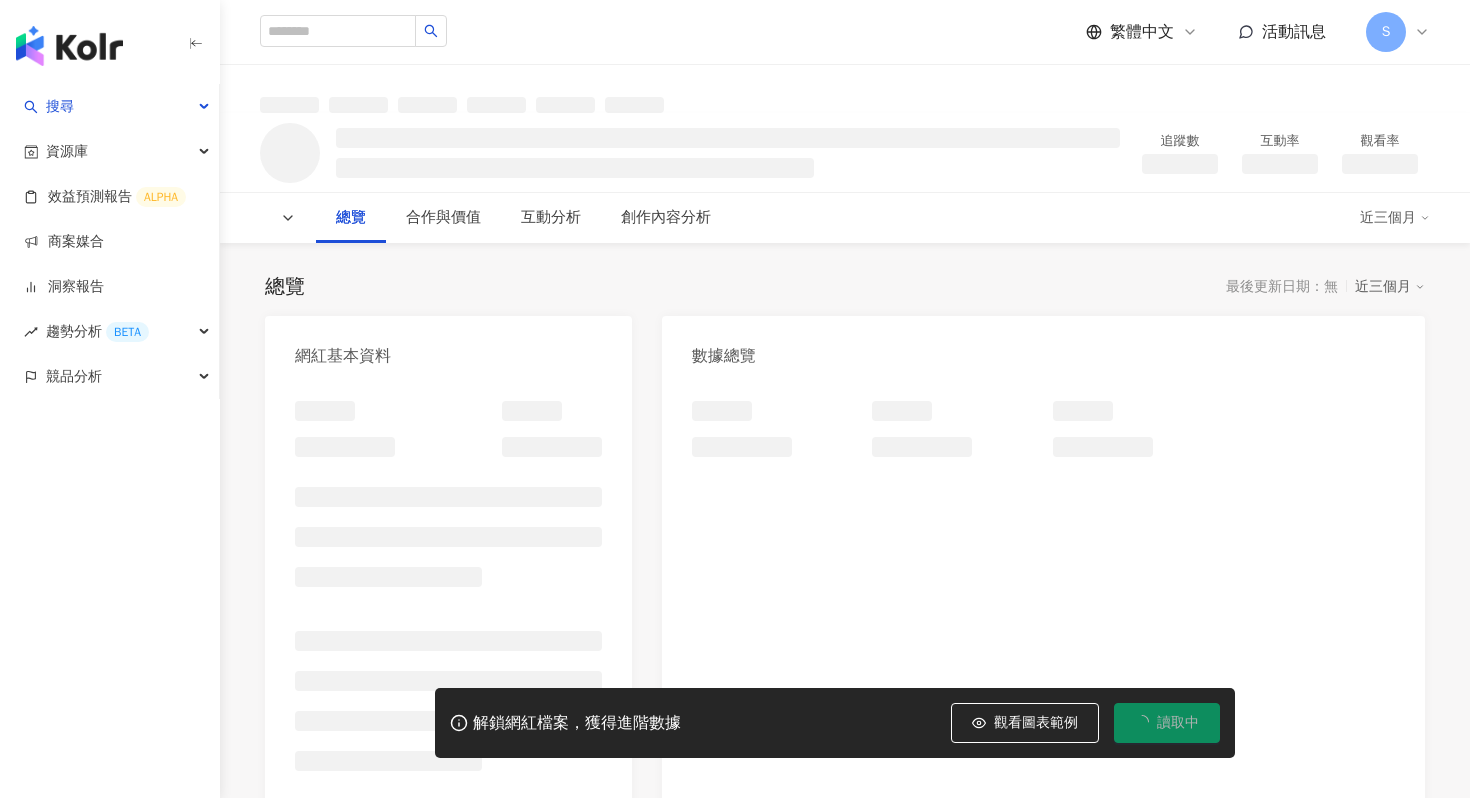 scroll, scrollTop: 0, scrollLeft: 0, axis: both 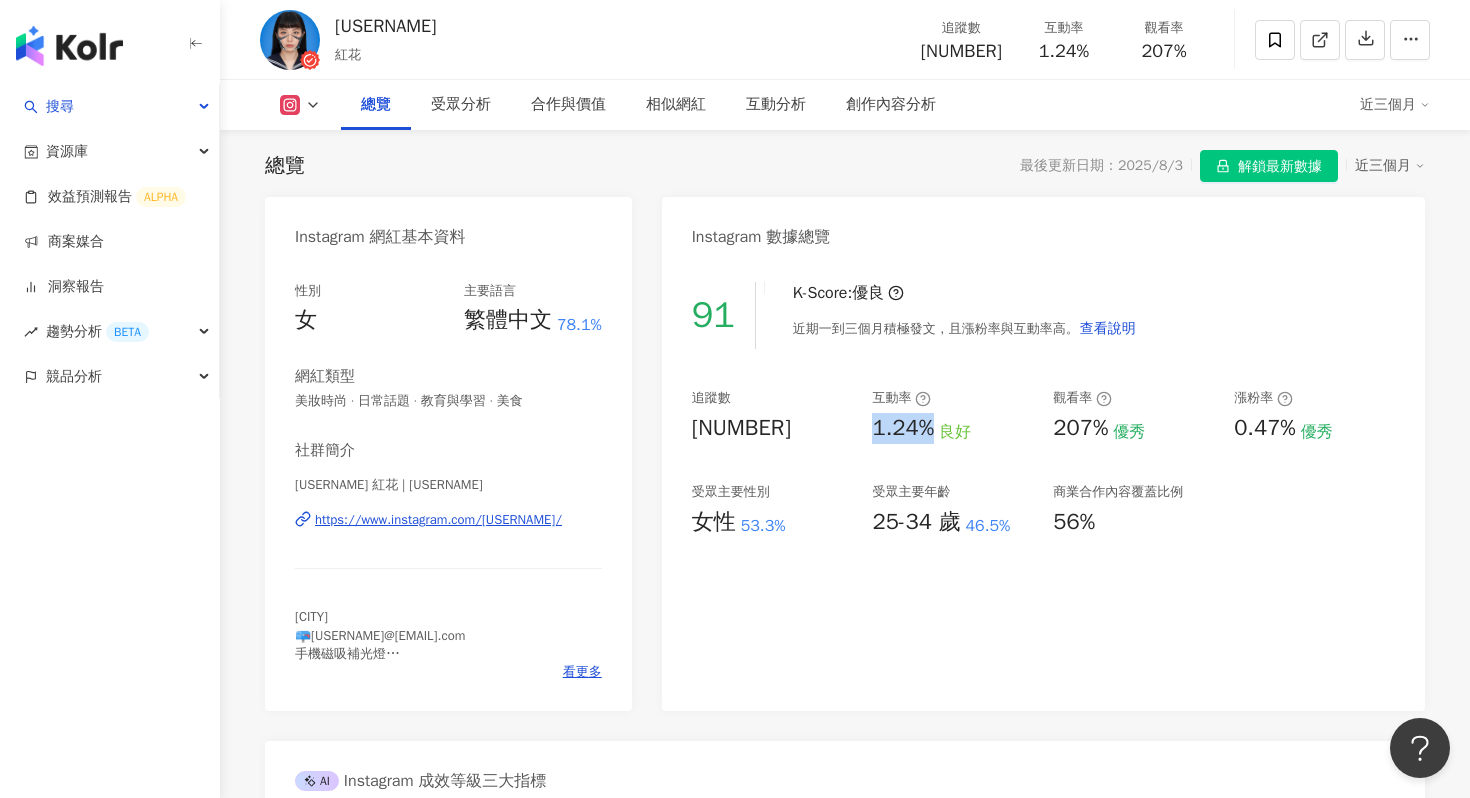 drag, startPoint x: 868, startPoint y: 434, endPoint x: 927, endPoint y: 437, distance: 59.07622 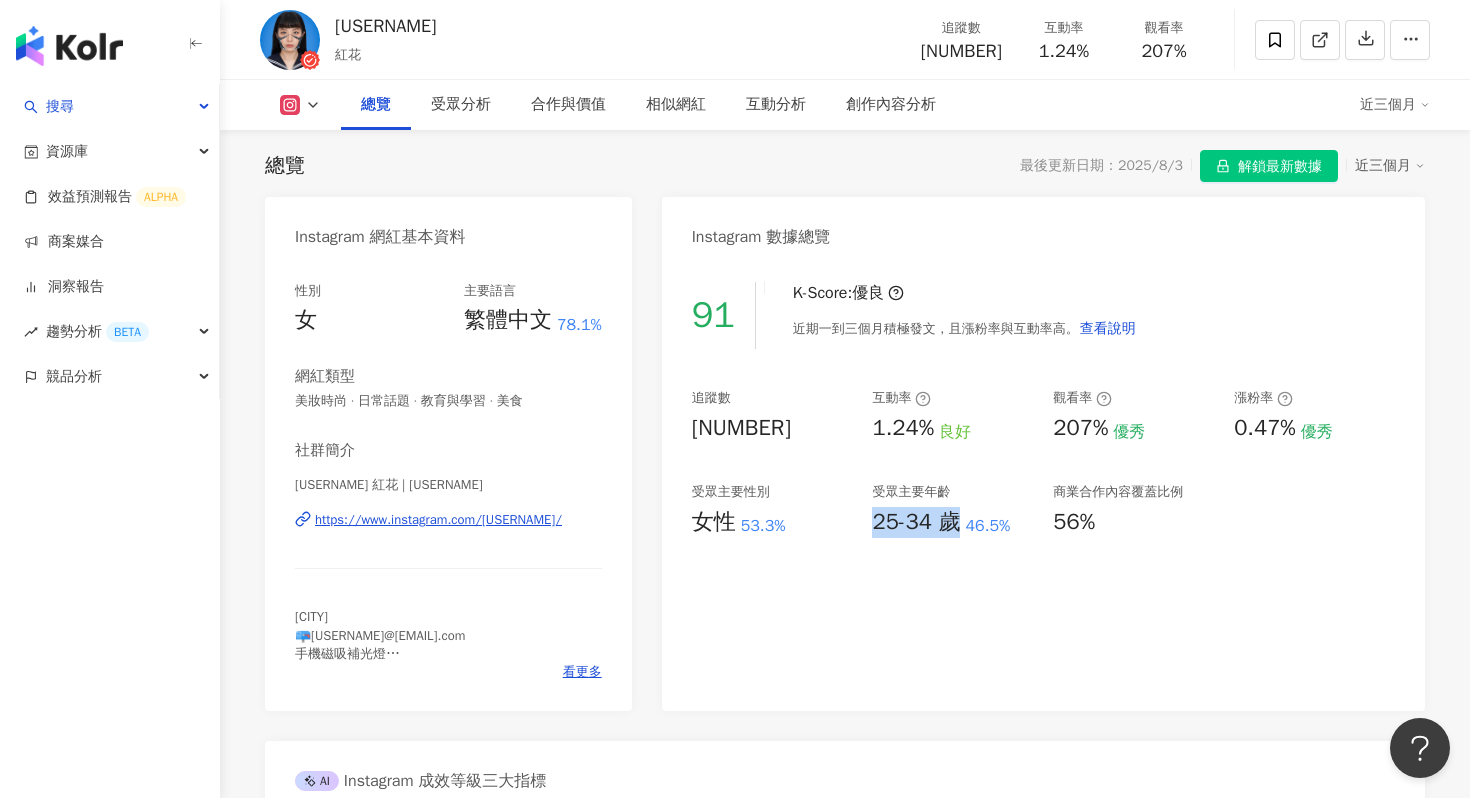 drag, startPoint x: 866, startPoint y: 525, endPoint x: 952, endPoint y: 525, distance: 86 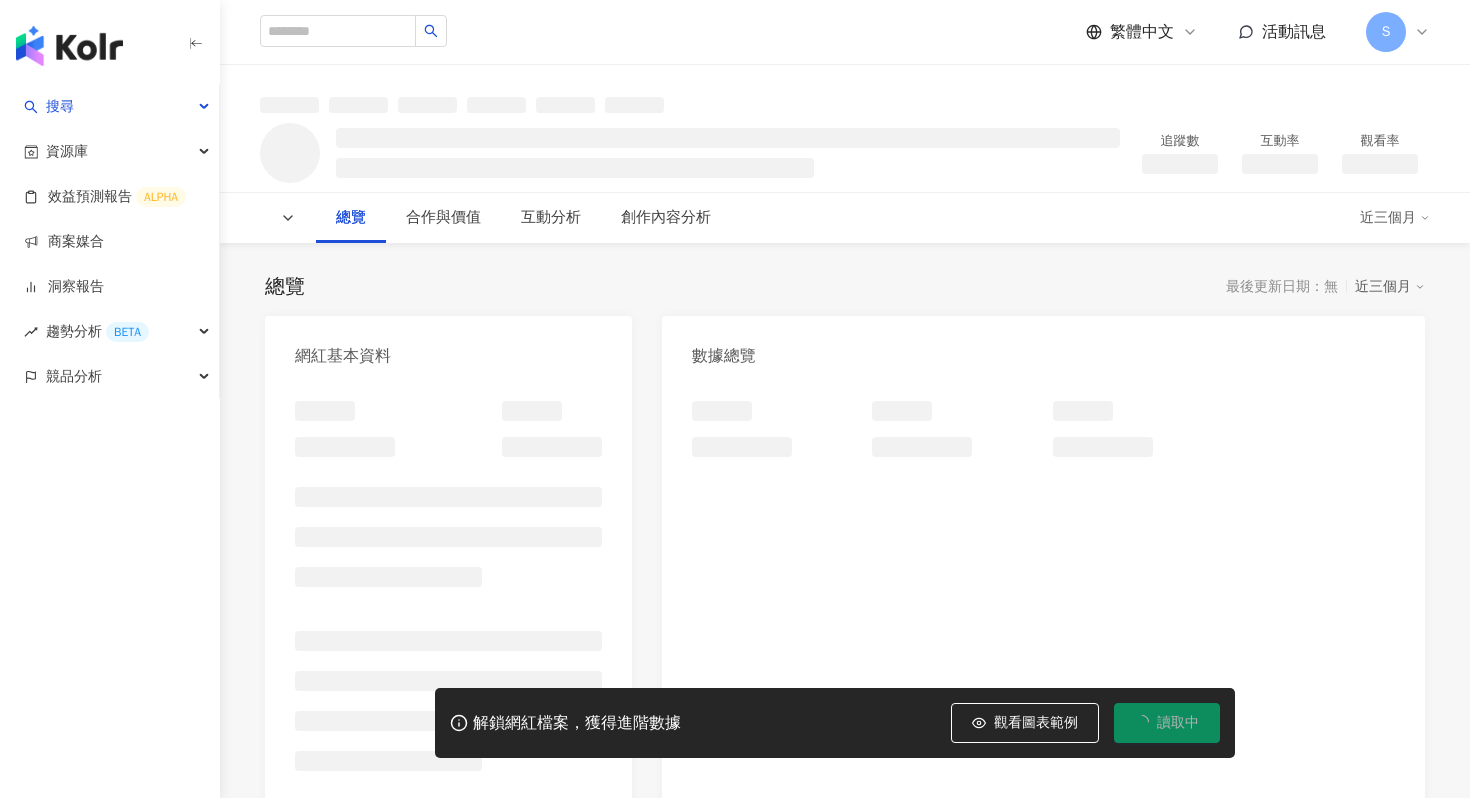 scroll, scrollTop: 0, scrollLeft: 0, axis: both 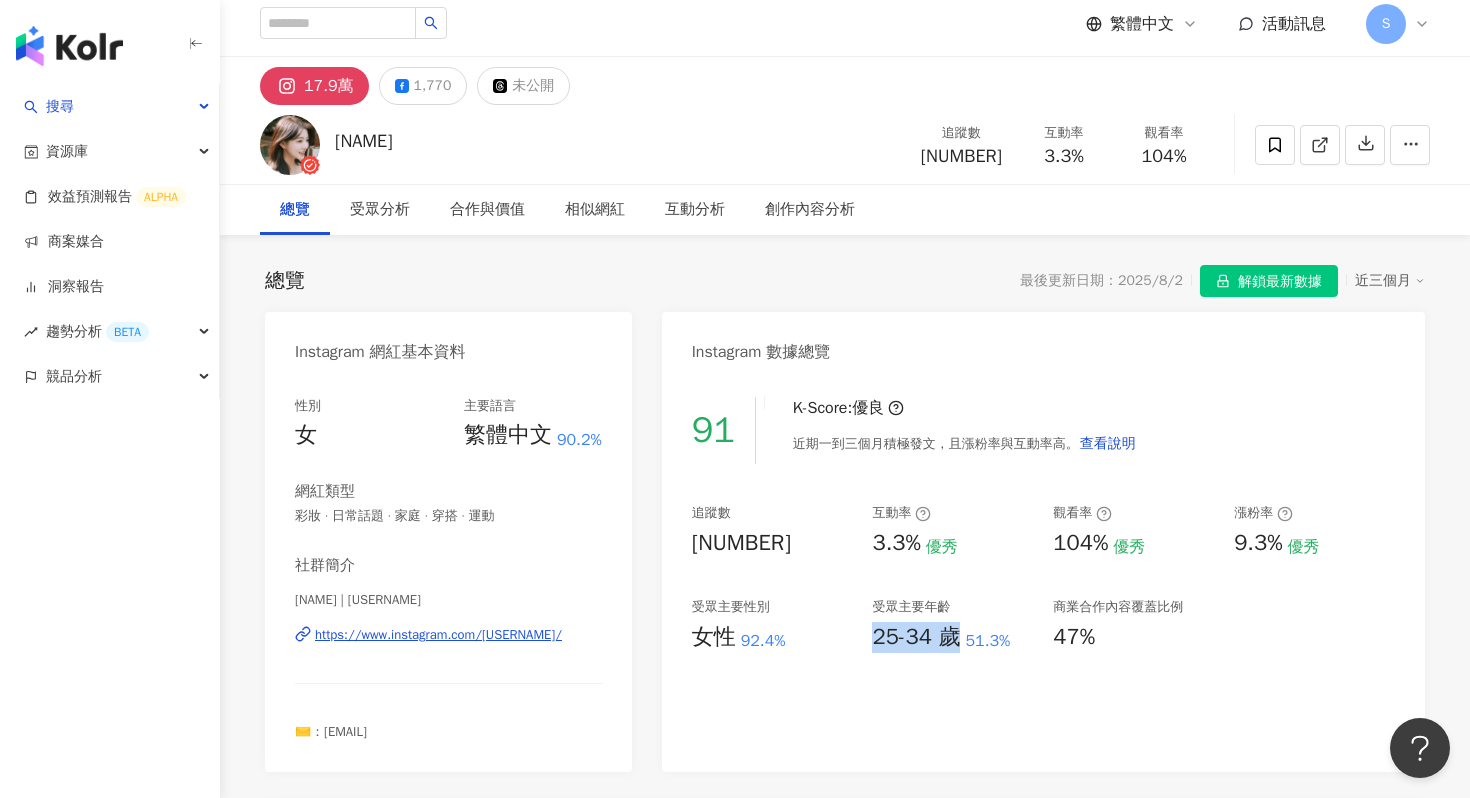 drag, startPoint x: 863, startPoint y: 646, endPoint x: 955, endPoint y: 652, distance: 92.19544 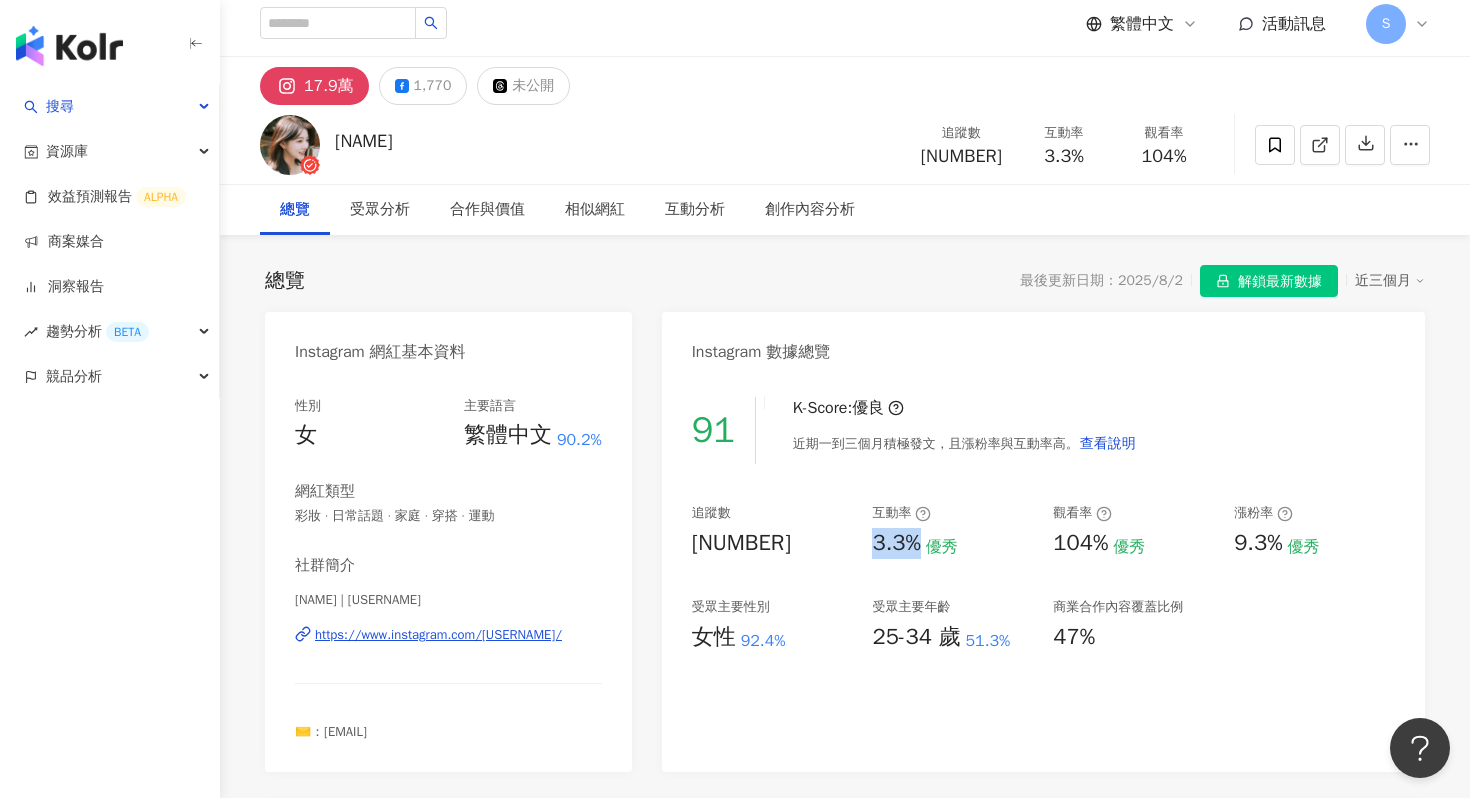 drag, startPoint x: 865, startPoint y: 544, endPoint x: 915, endPoint y: 547, distance: 50.08992 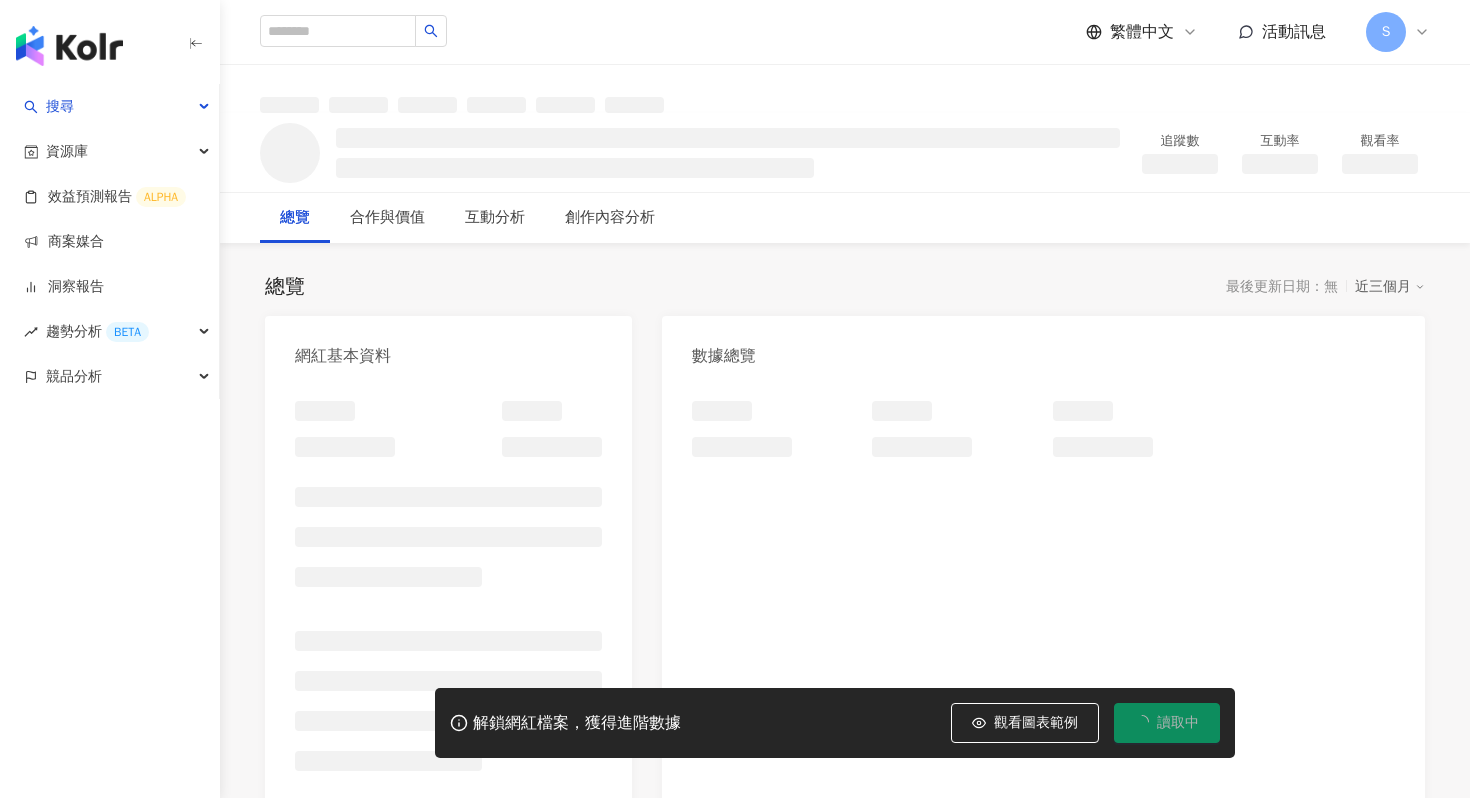 scroll, scrollTop: 0, scrollLeft: 0, axis: both 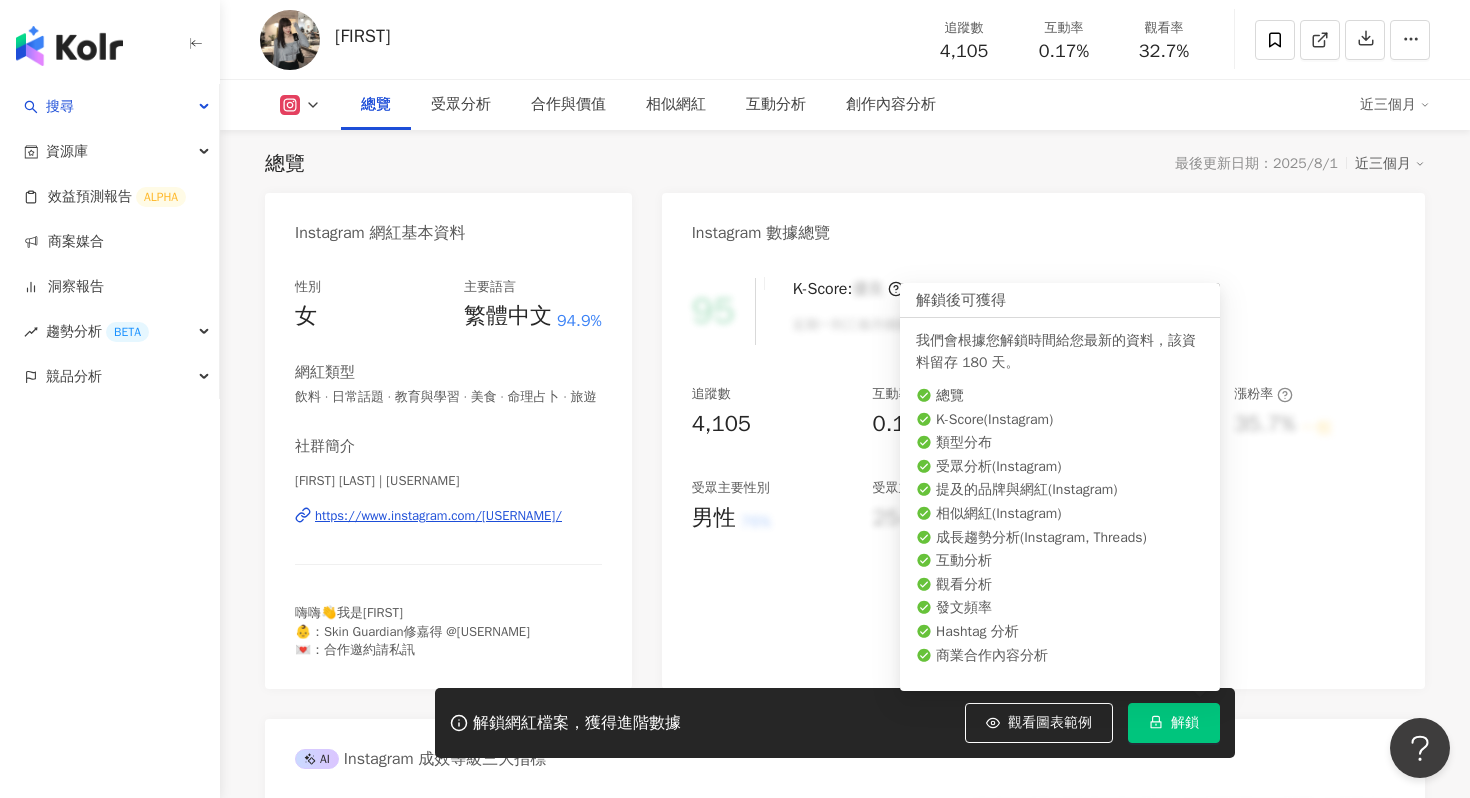 click on "解鎖" at bounding box center (1185, 723) 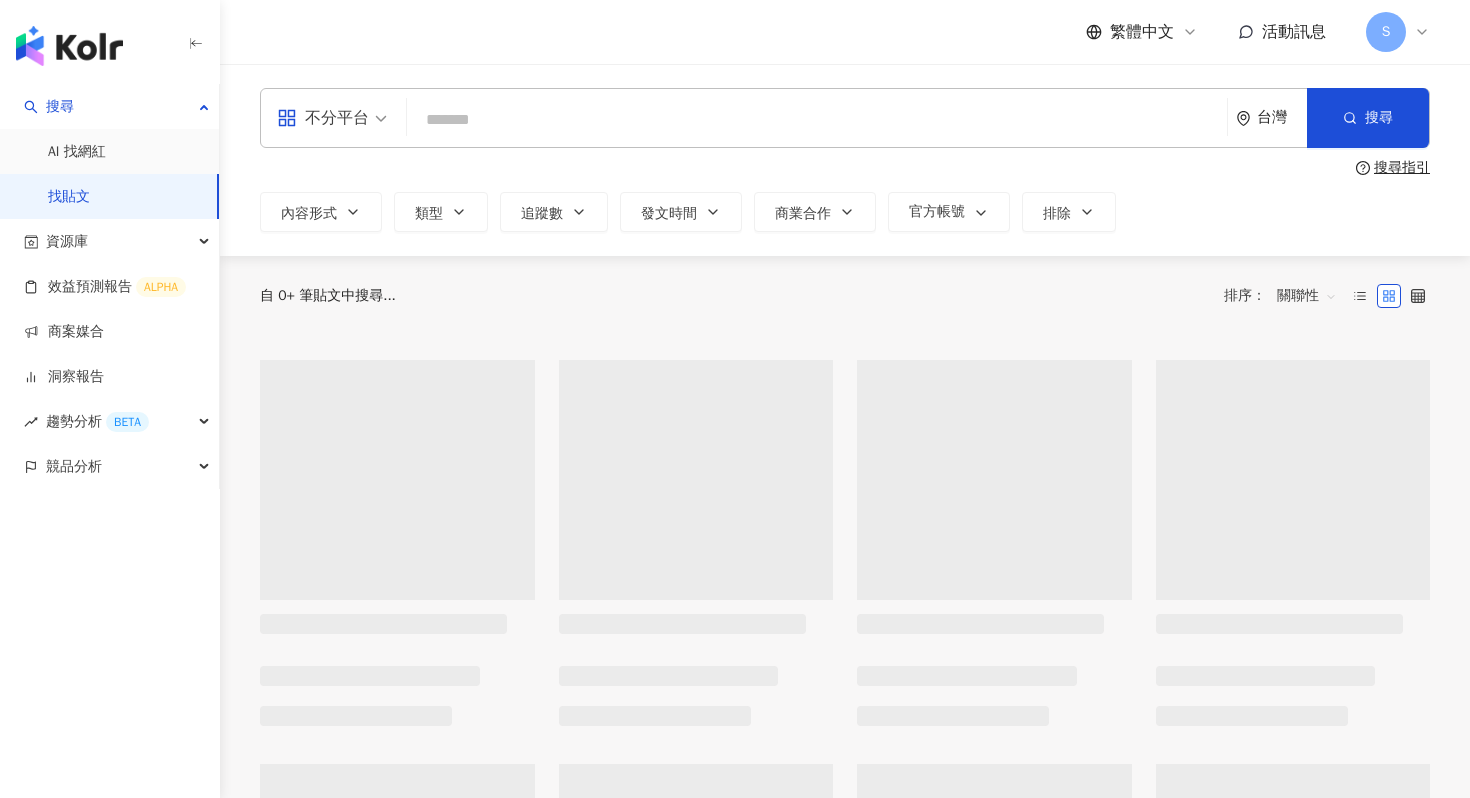 scroll, scrollTop: 0, scrollLeft: 0, axis: both 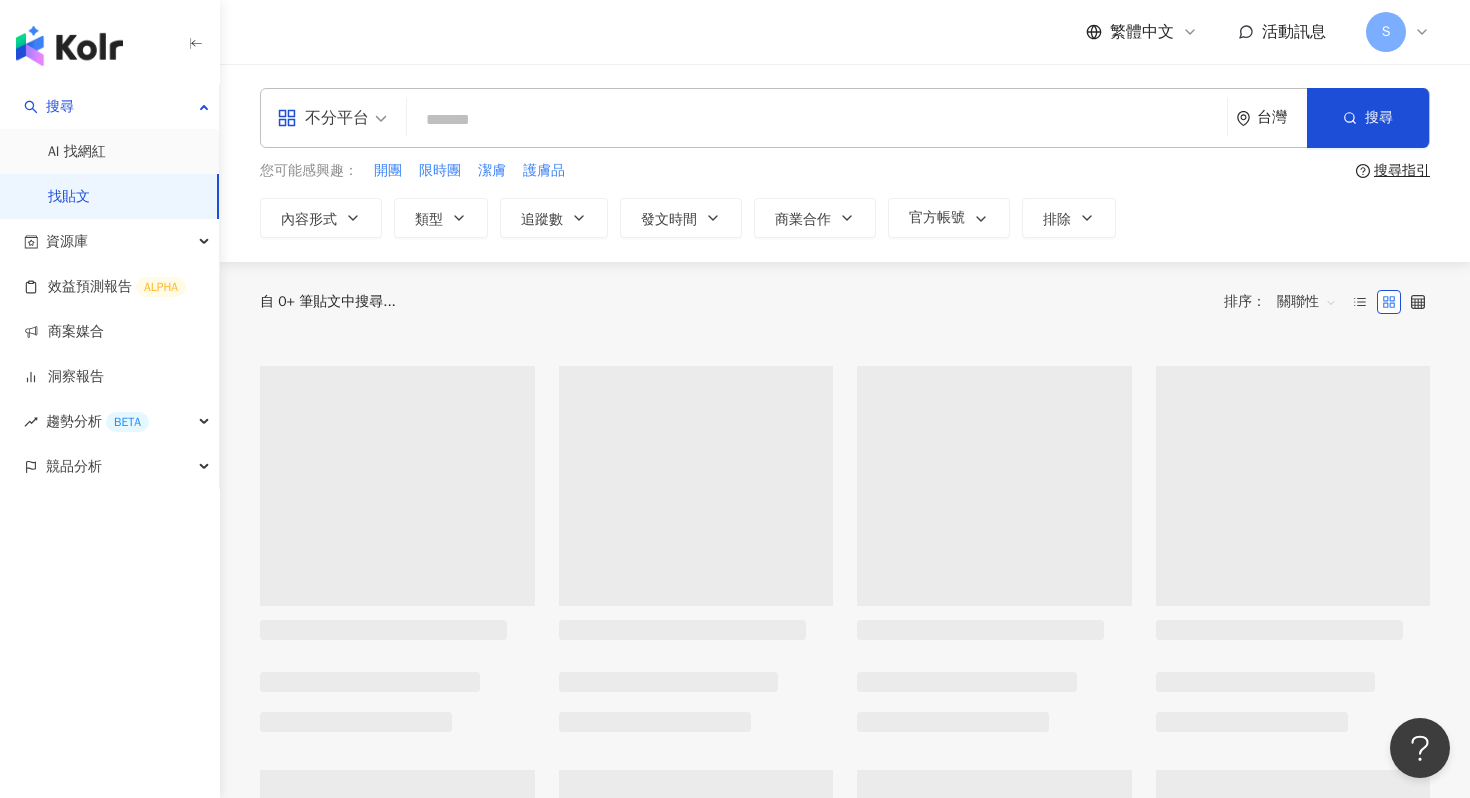 click at bounding box center (817, 119) 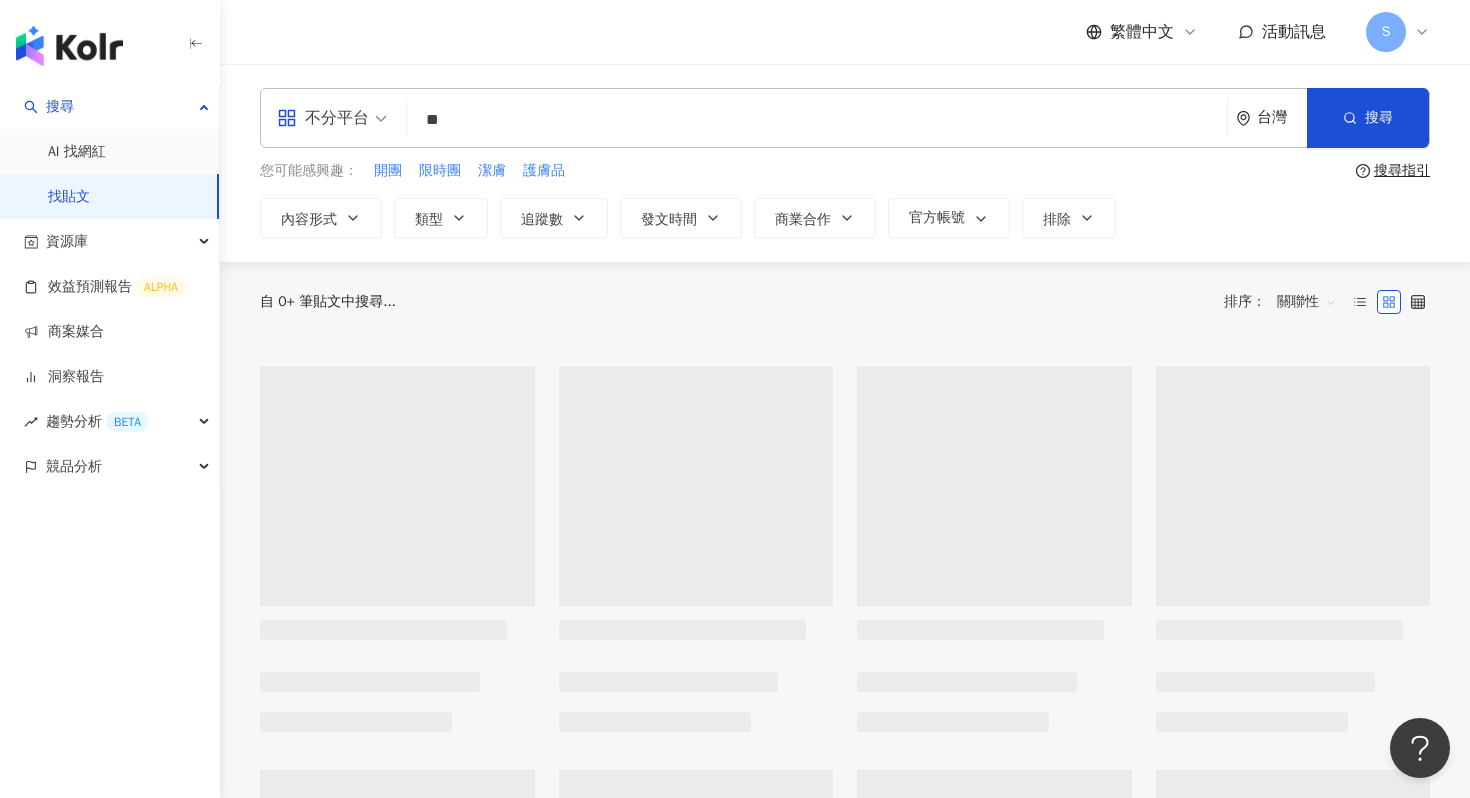 type on "**" 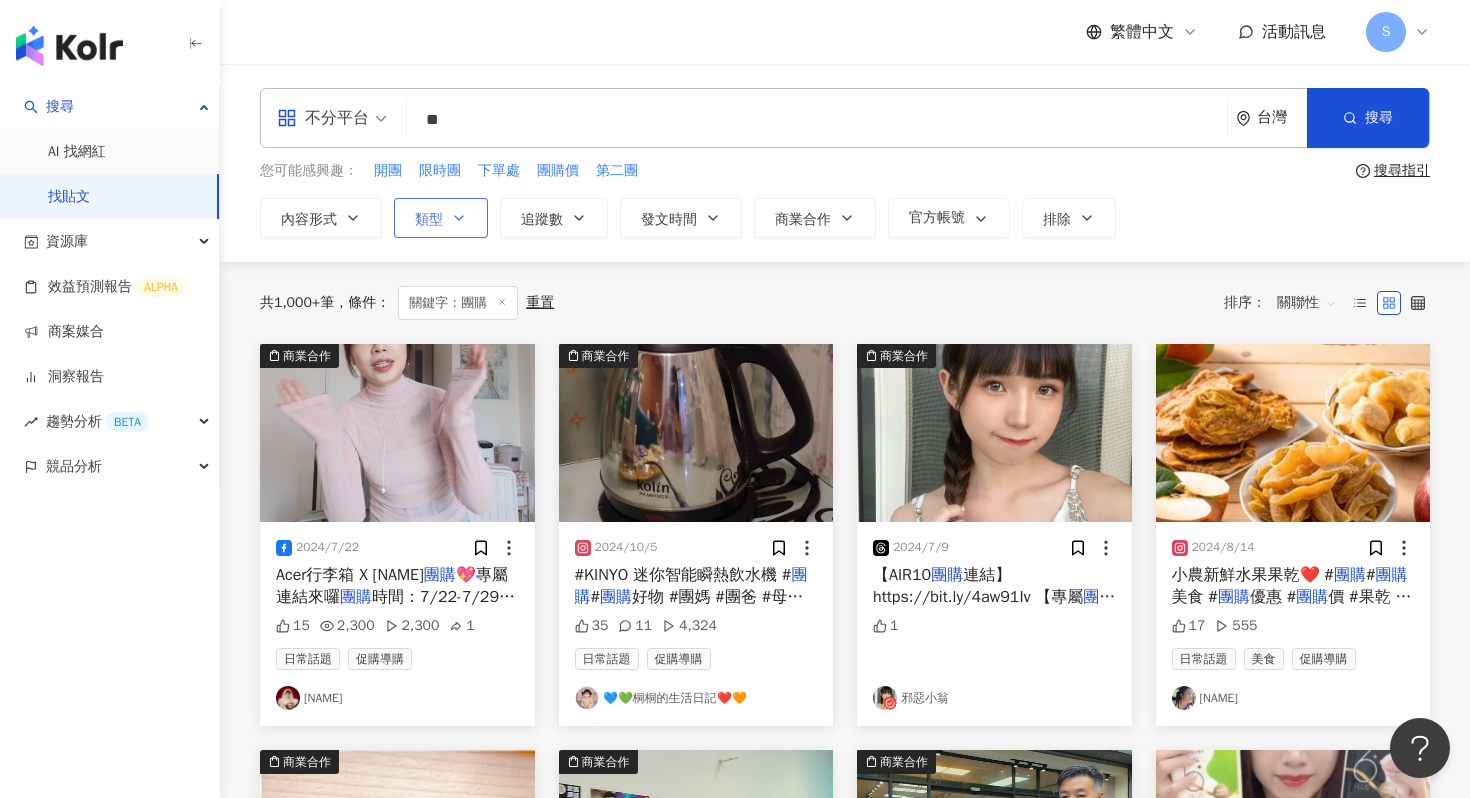 click 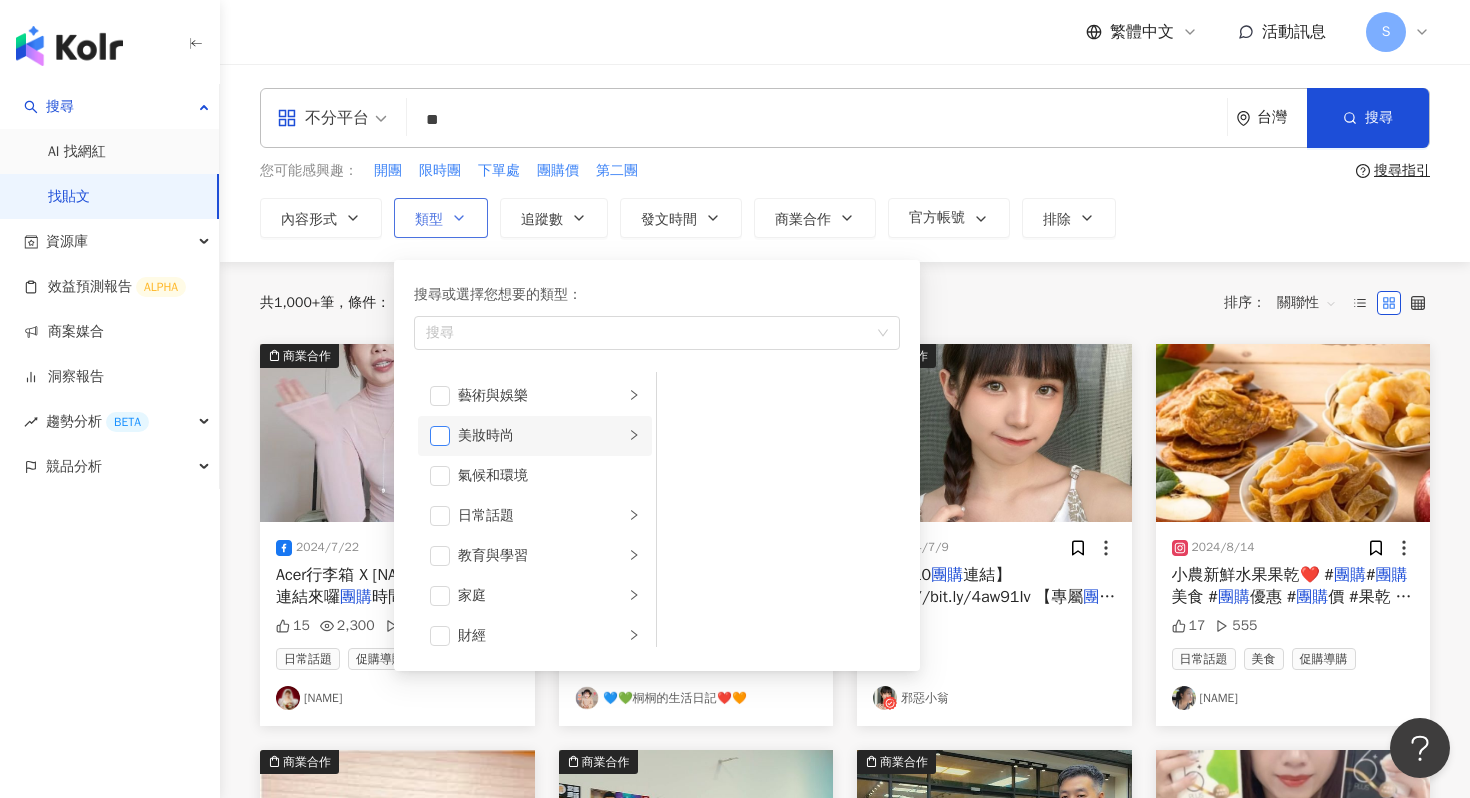 click at bounding box center (440, 436) 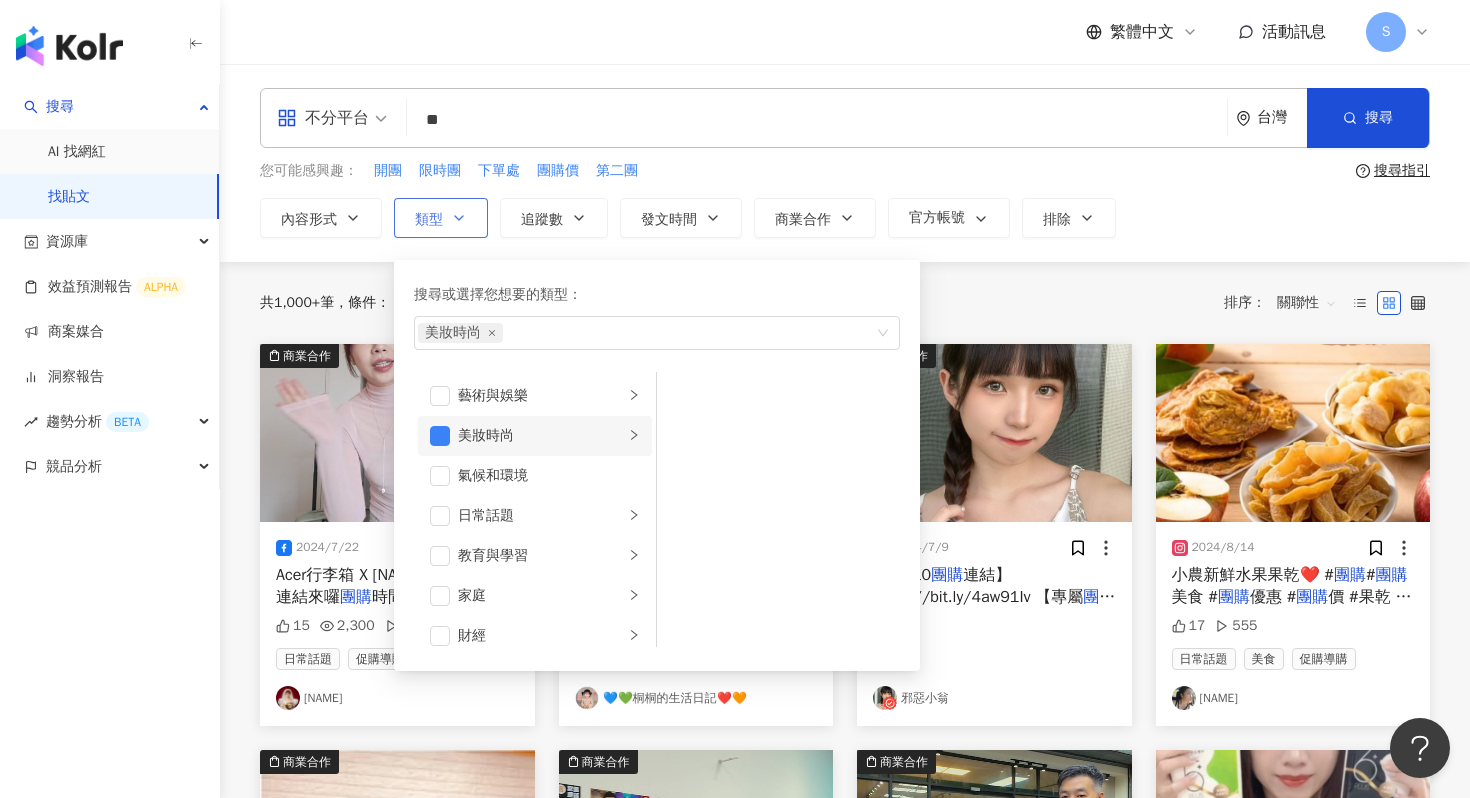 click on "美妝時尚" at bounding box center (541, 436) 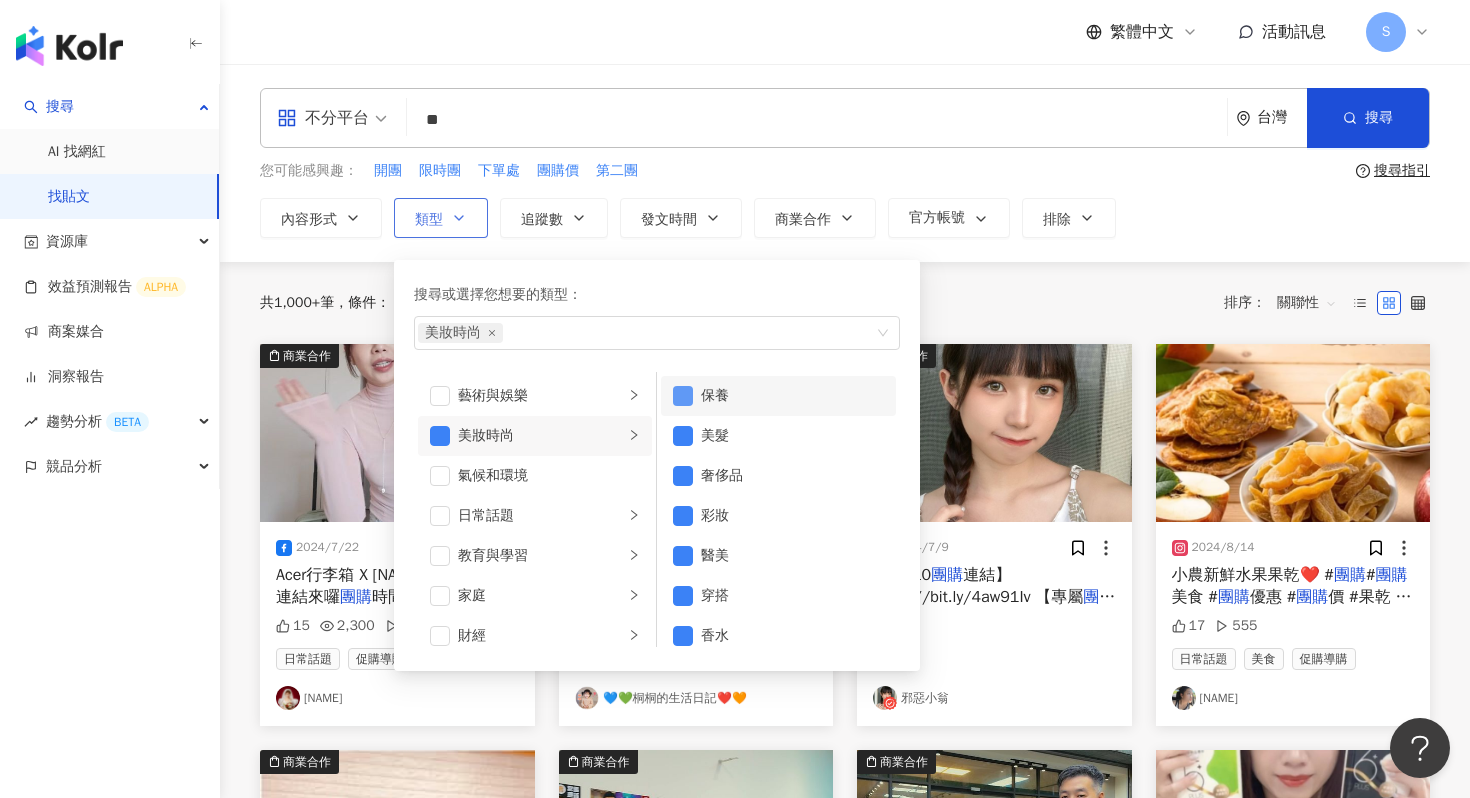click at bounding box center [683, 396] 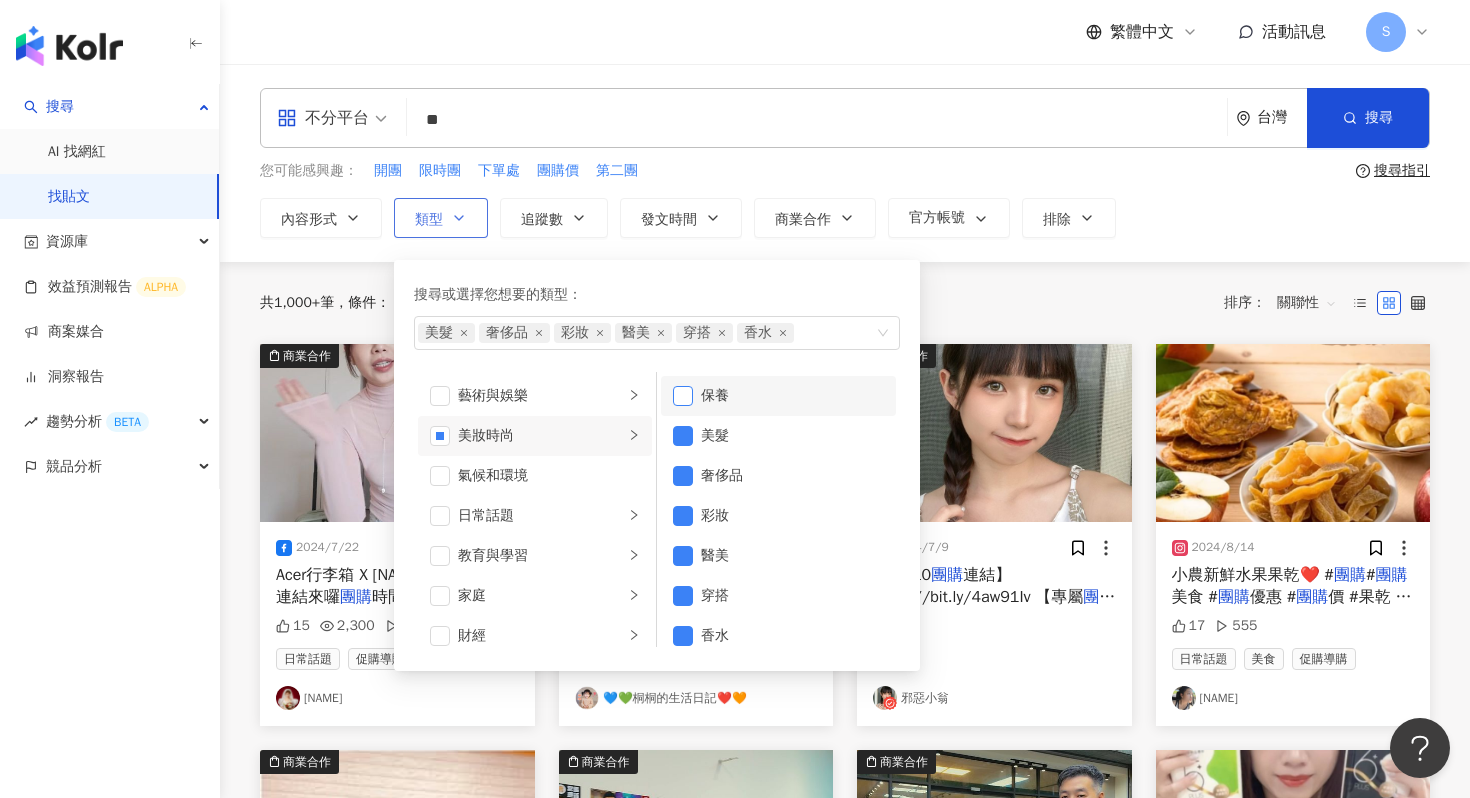 click at bounding box center (683, 396) 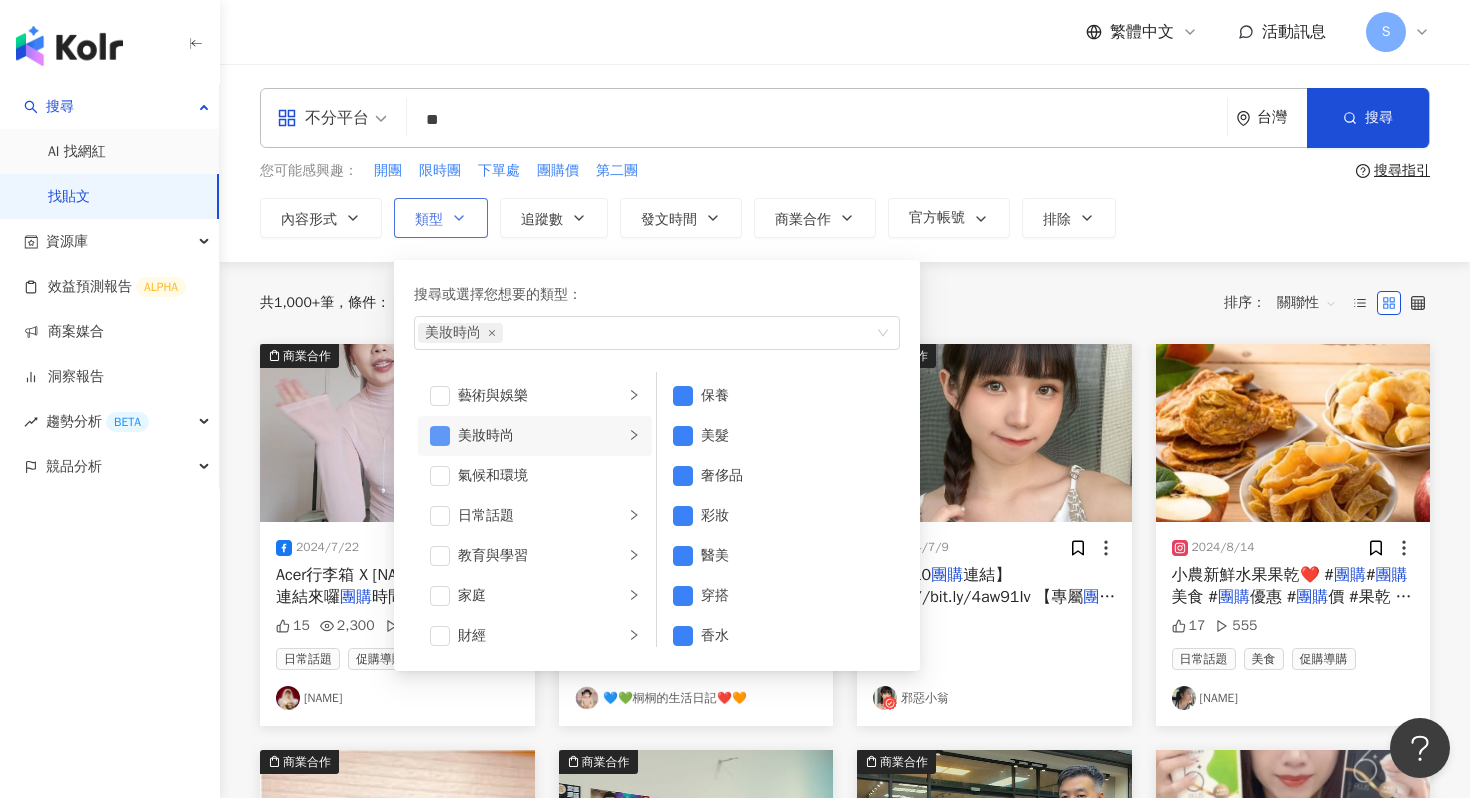 click at bounding box center (440, 436) 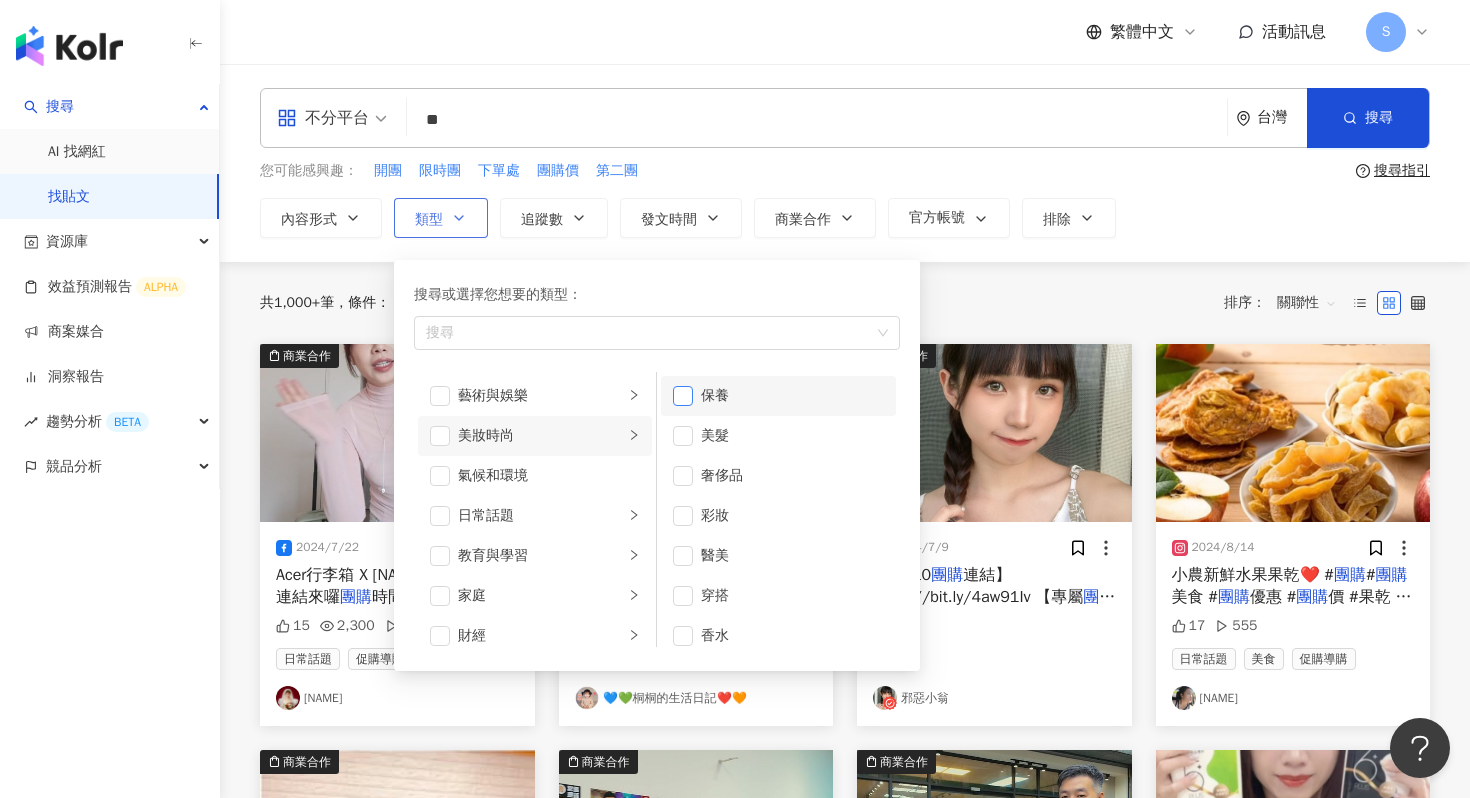 click at bounding box center [683, 396] 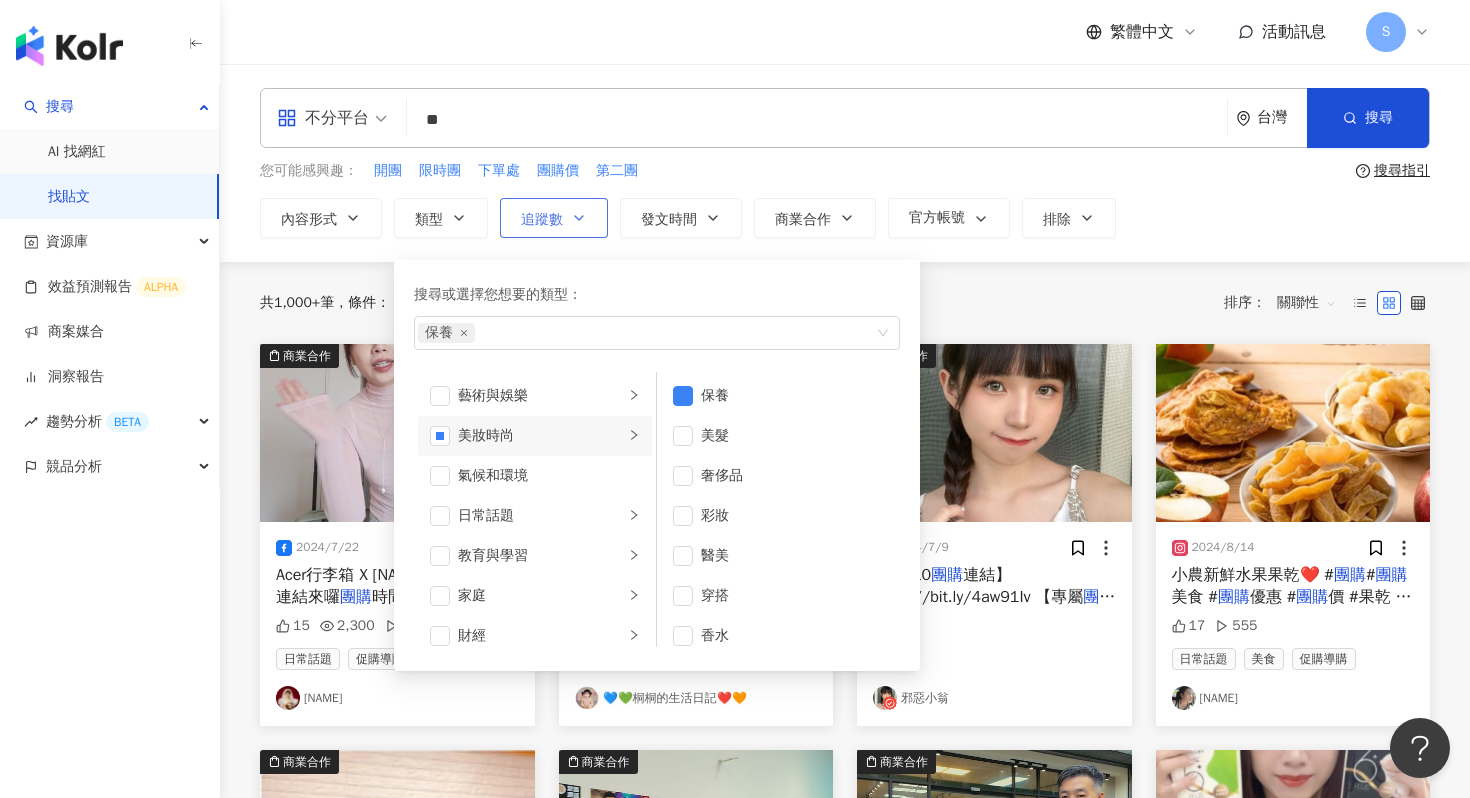 click on "追蹤數" at bounding box center [554, 218] 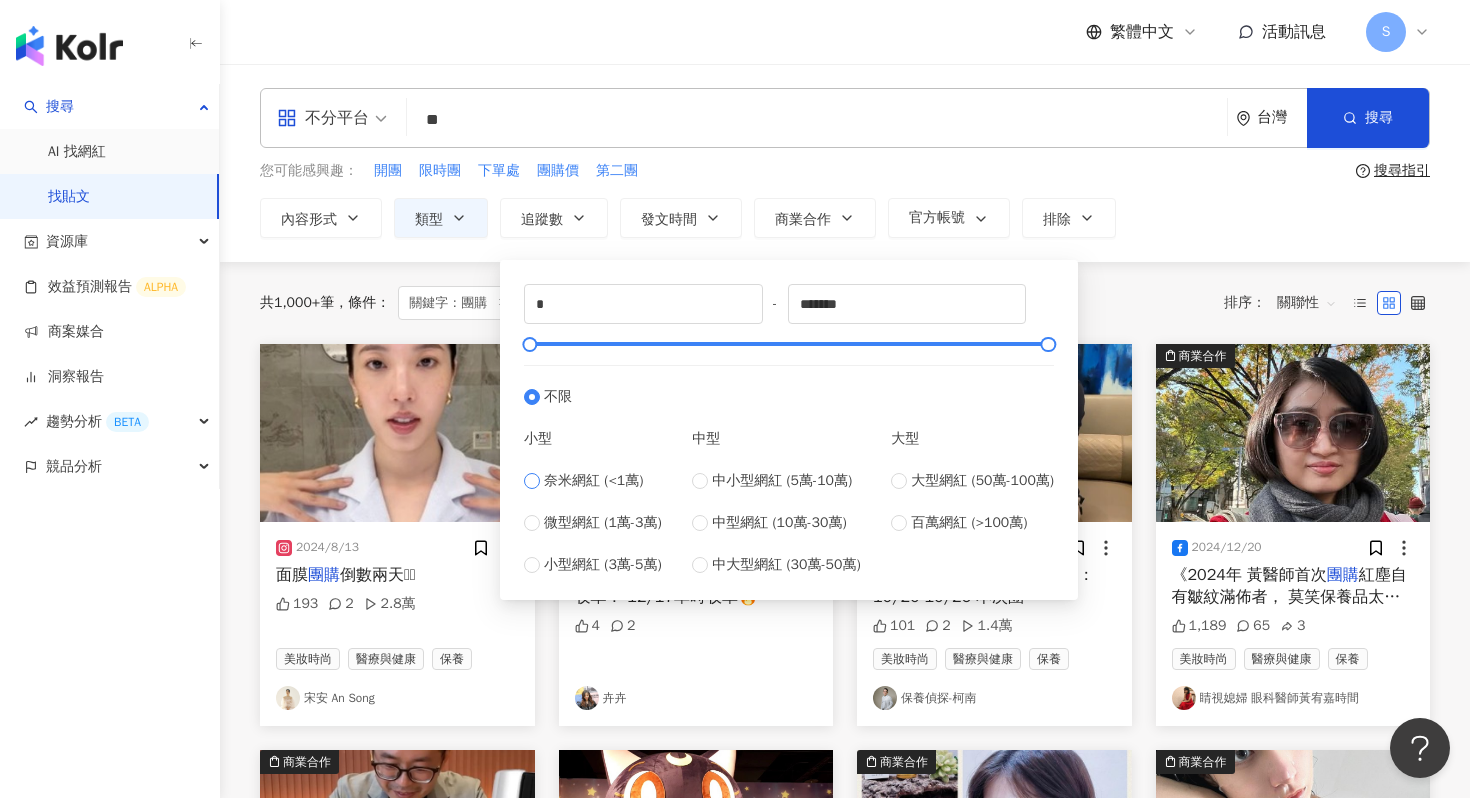 type on "****" 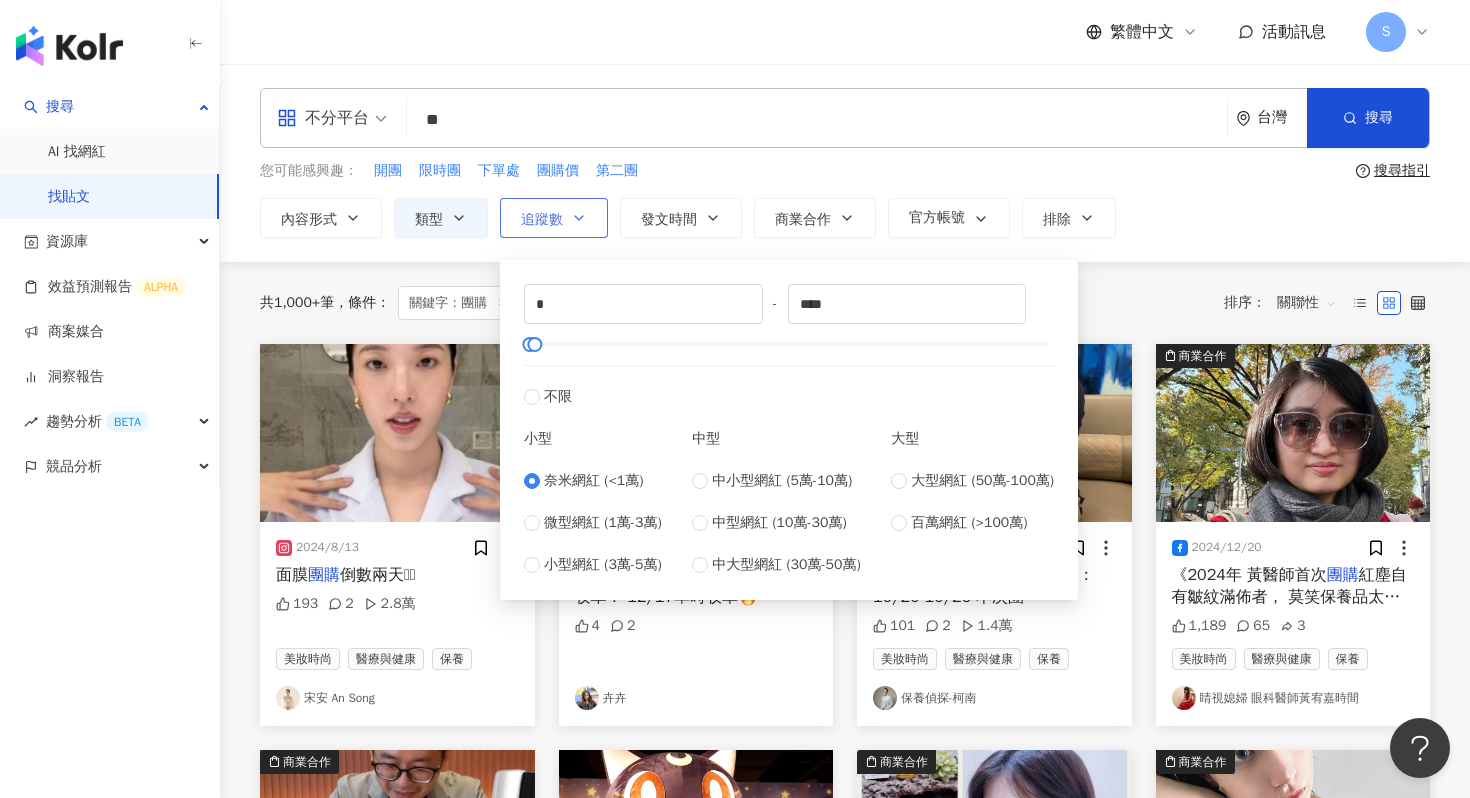 click on "追蹤數" at bounding box center [554, 218] 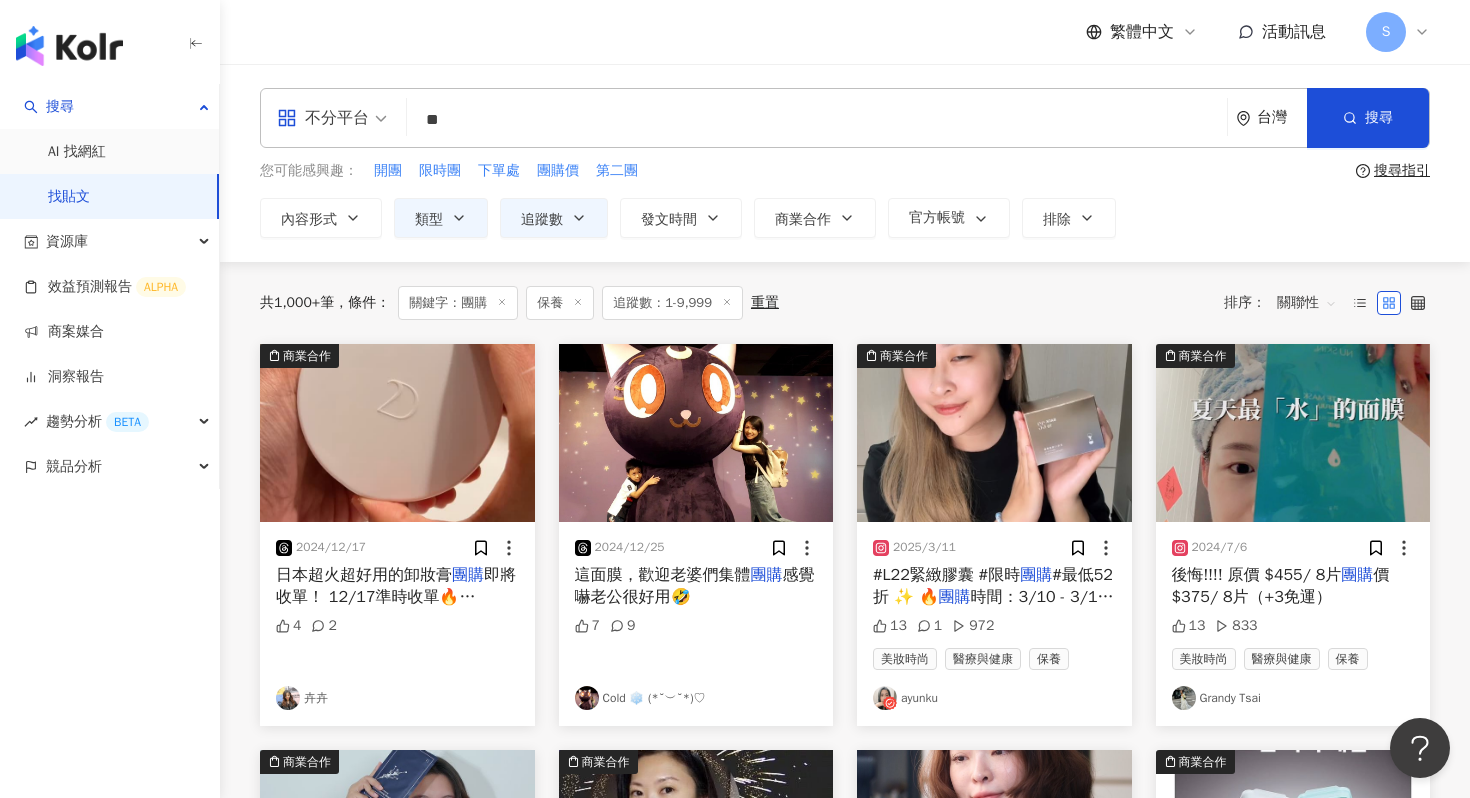 click on "不分平台" at bounding box center [332, 118] 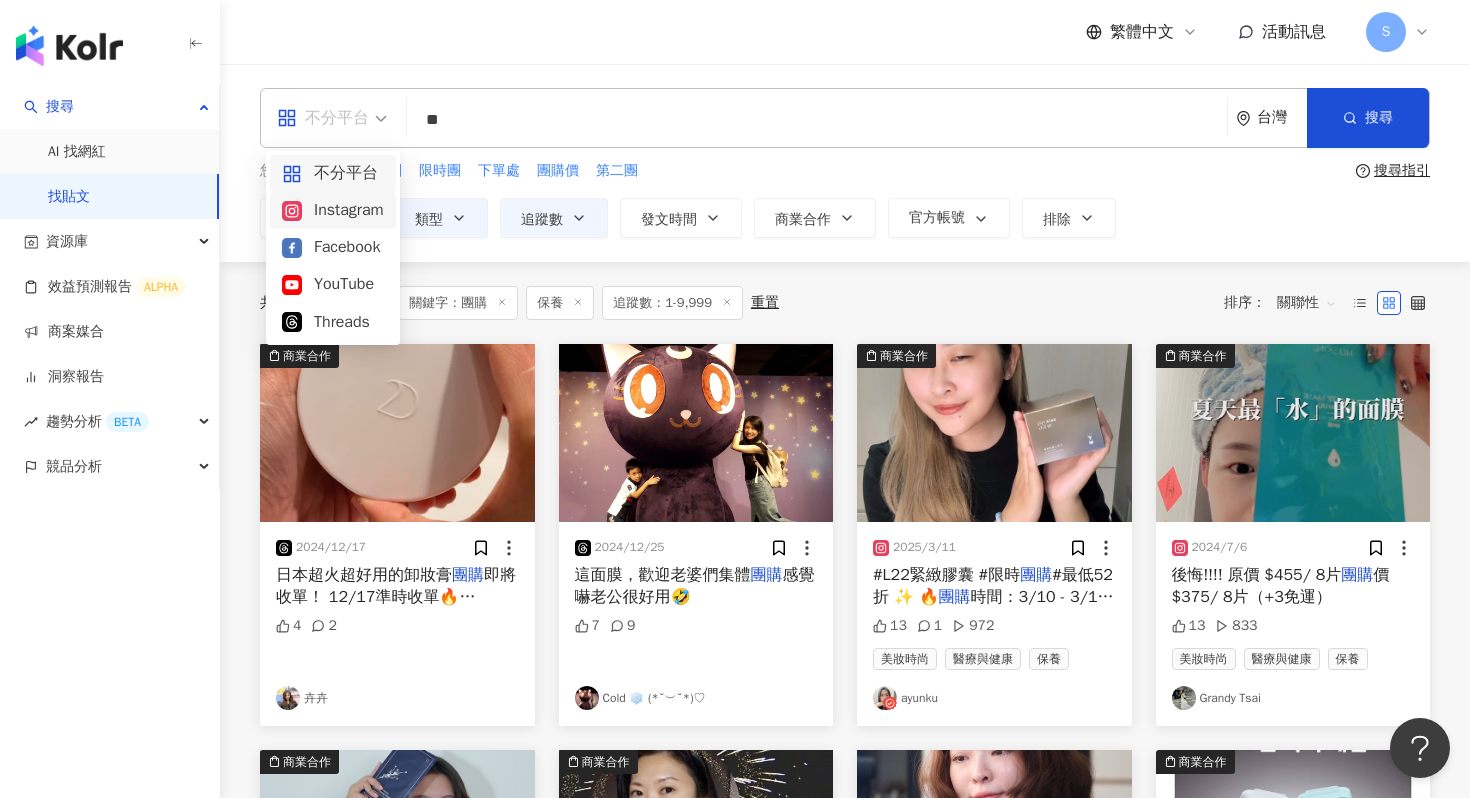 click on "Instagram" at bounding box center (333, 210) 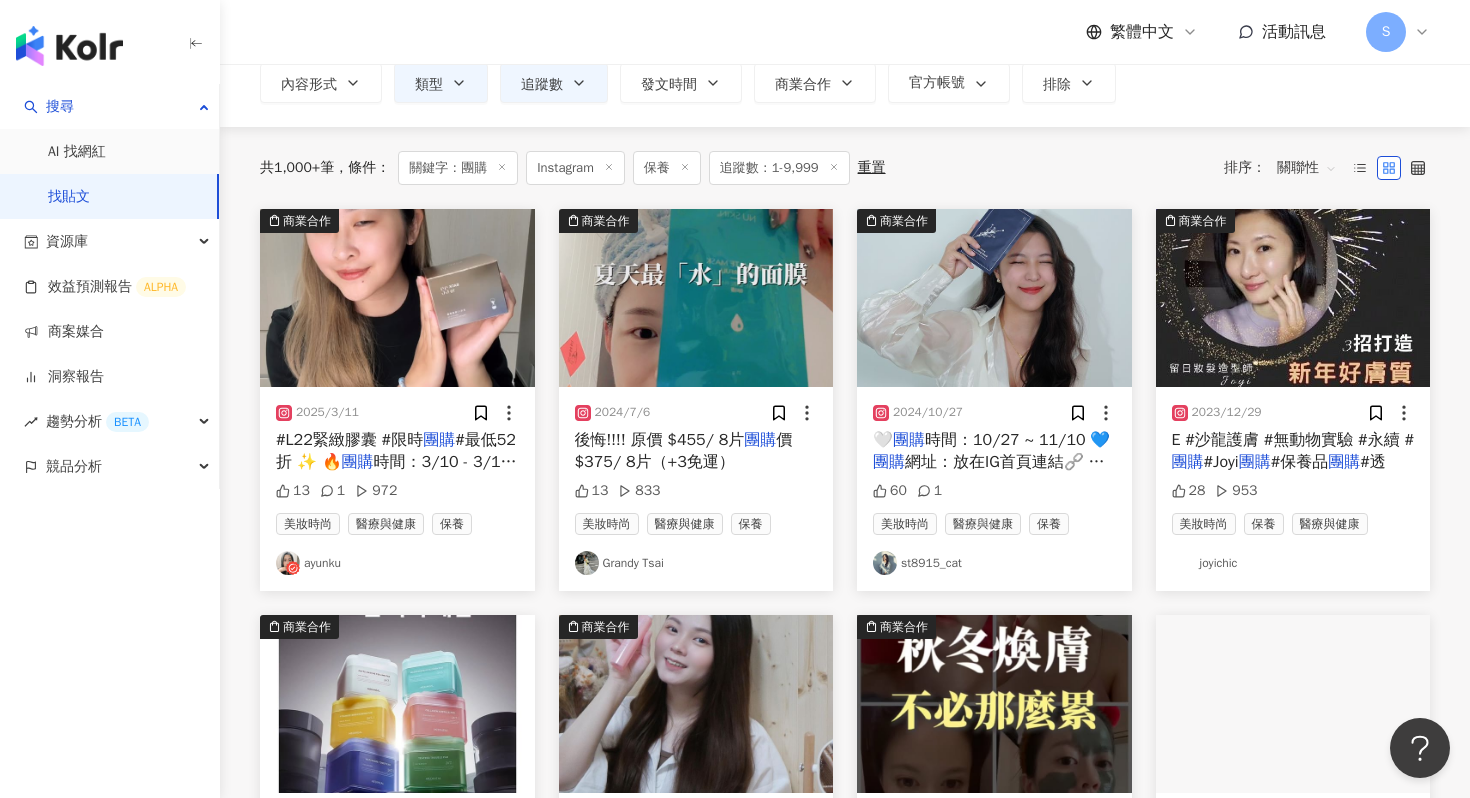scroll, scrollTop: 174, scrollLeft: 0, axis: vertical 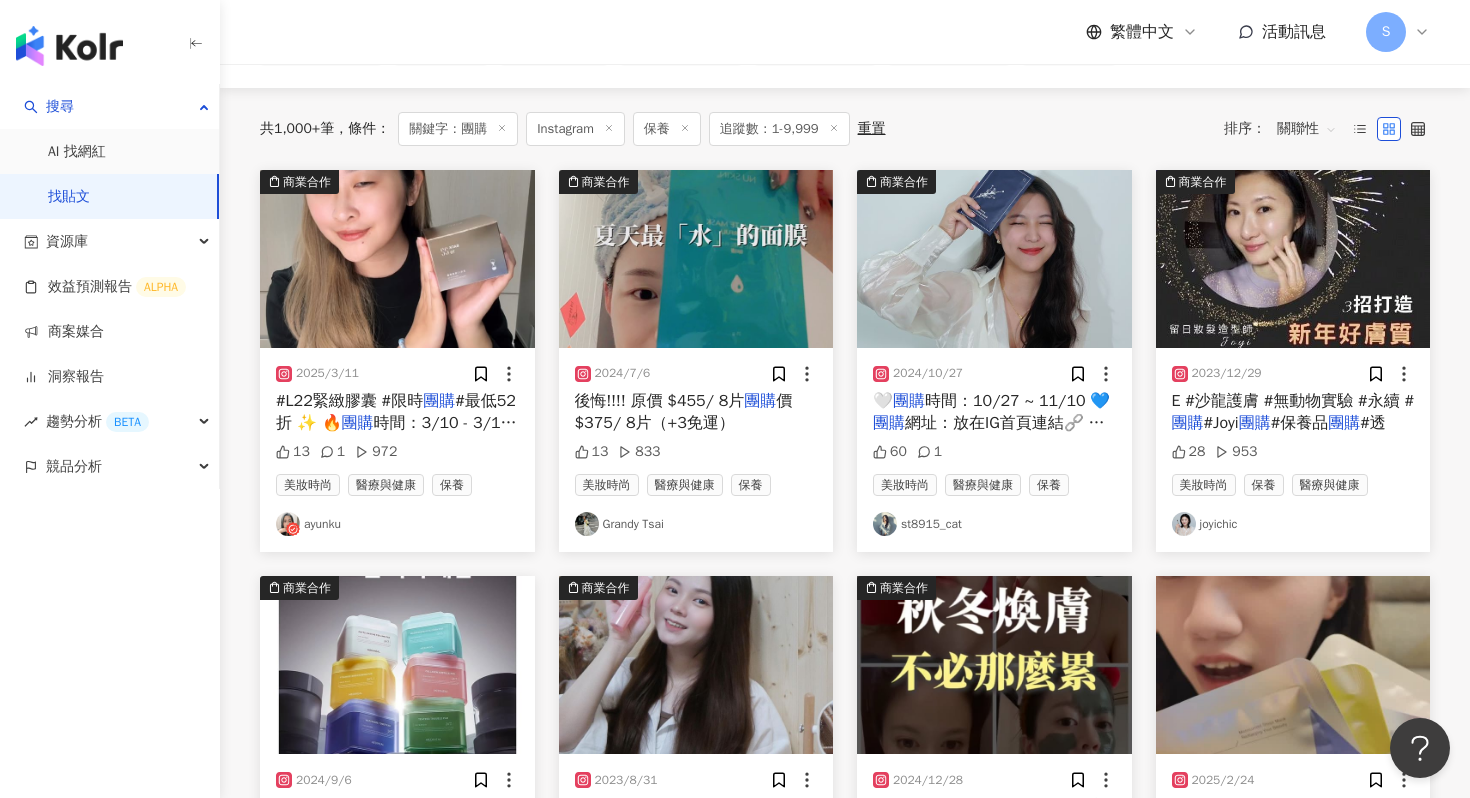 click at bounding box center (994, 259) 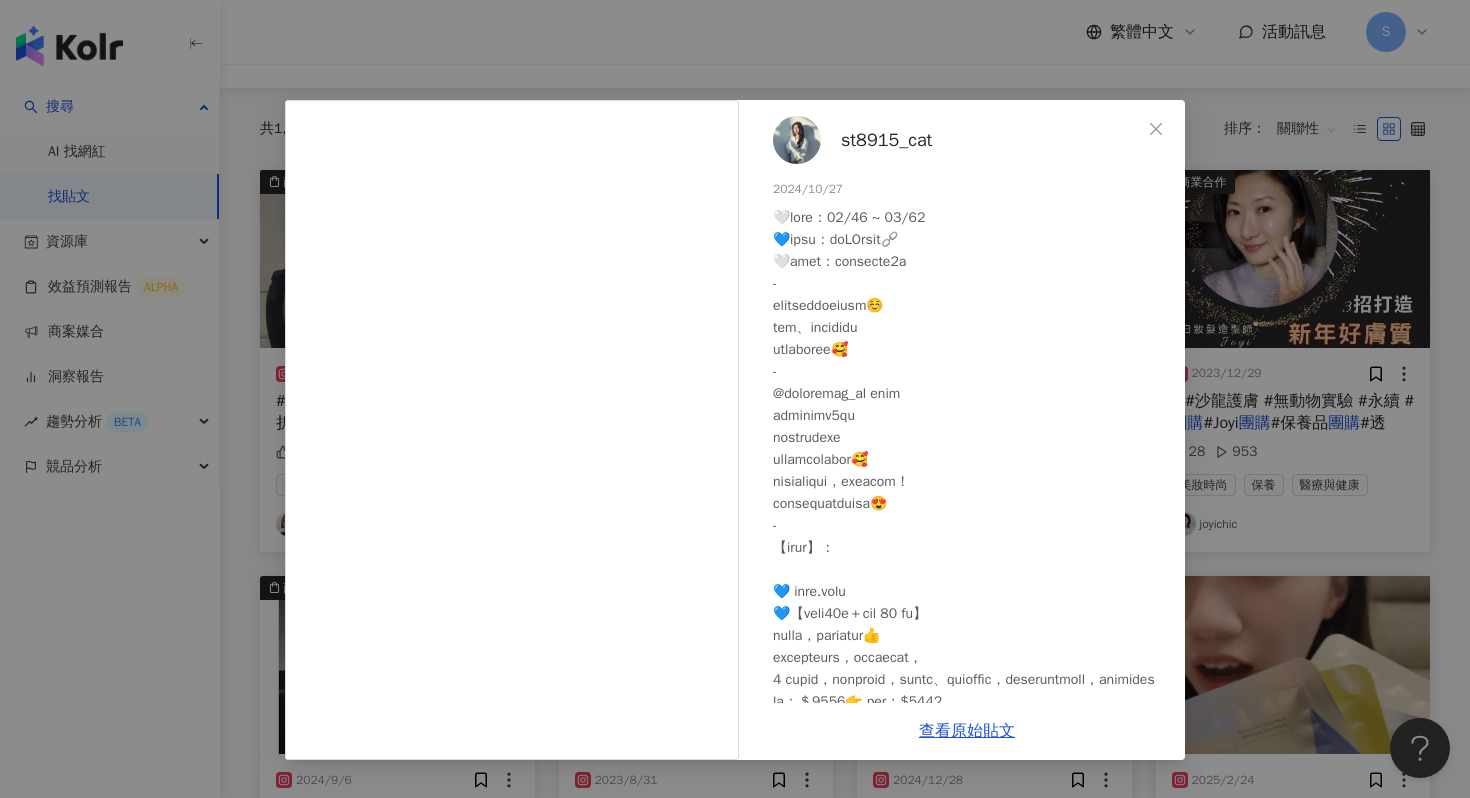 click on "st8915_cat 2024/10/27 60 1 查看原始貼文" at bounding box center (735, 399) 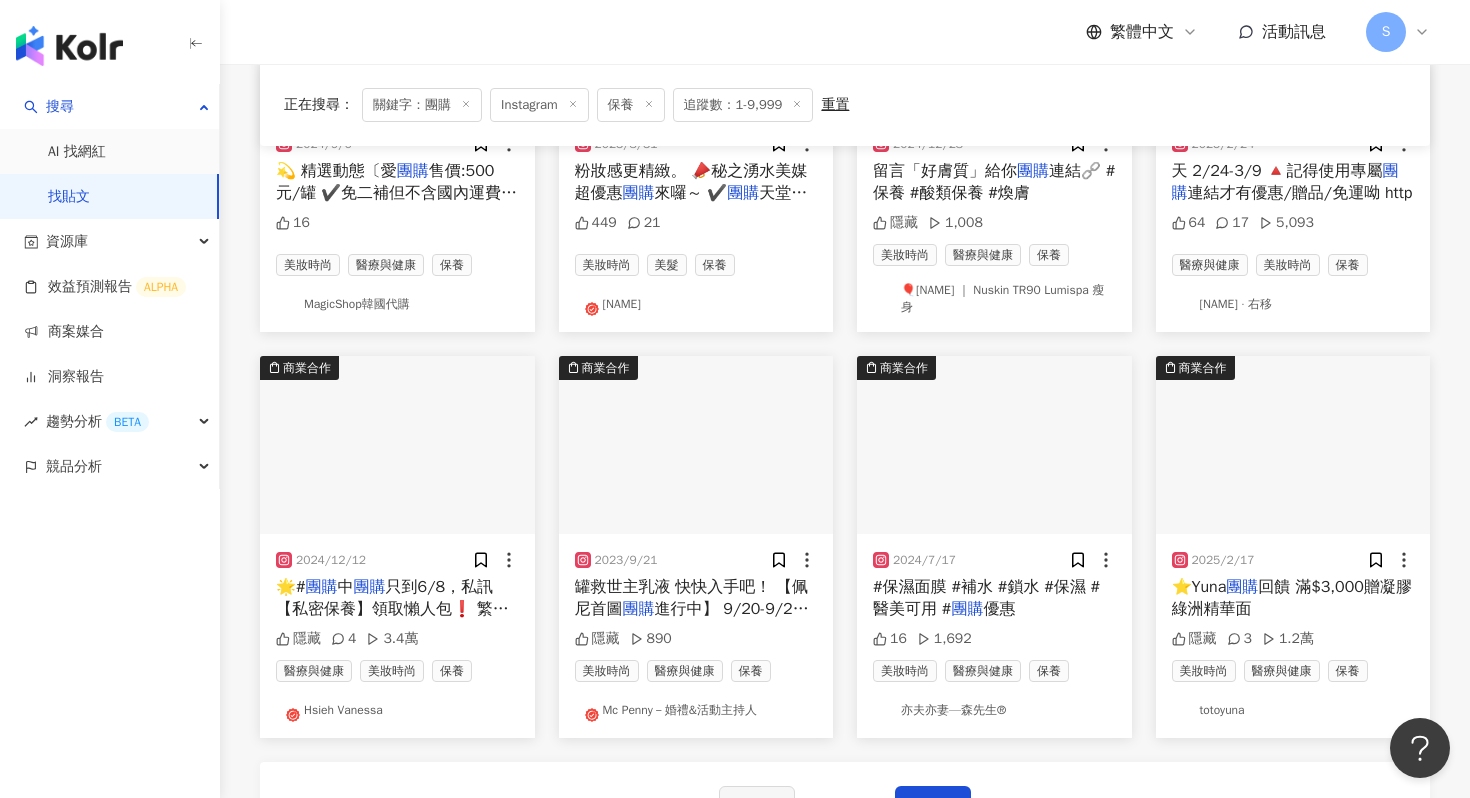 scroll, scrollTop: 817, scrollLeft: 0, axis: vertical 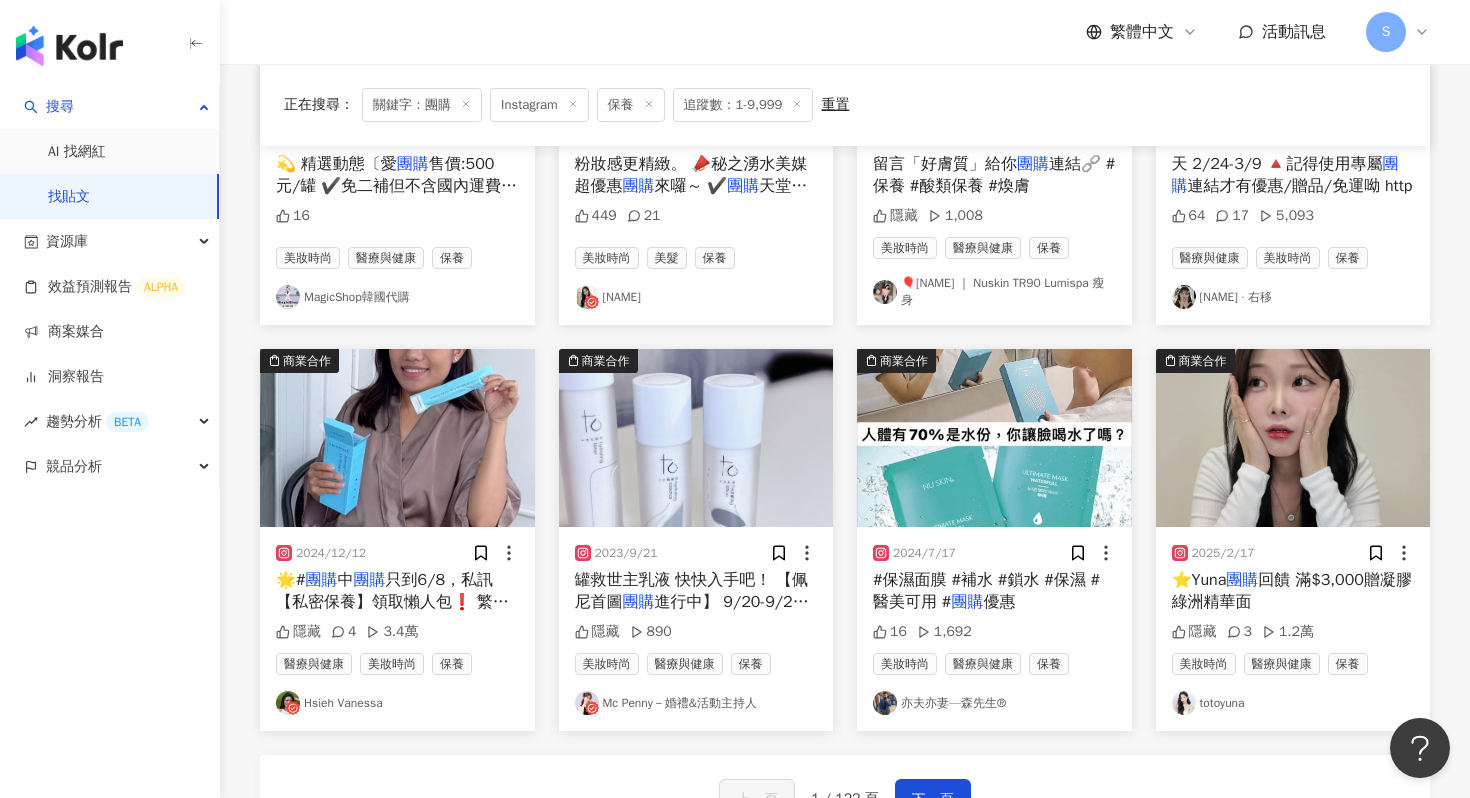click at bounding box center [1293, 438] 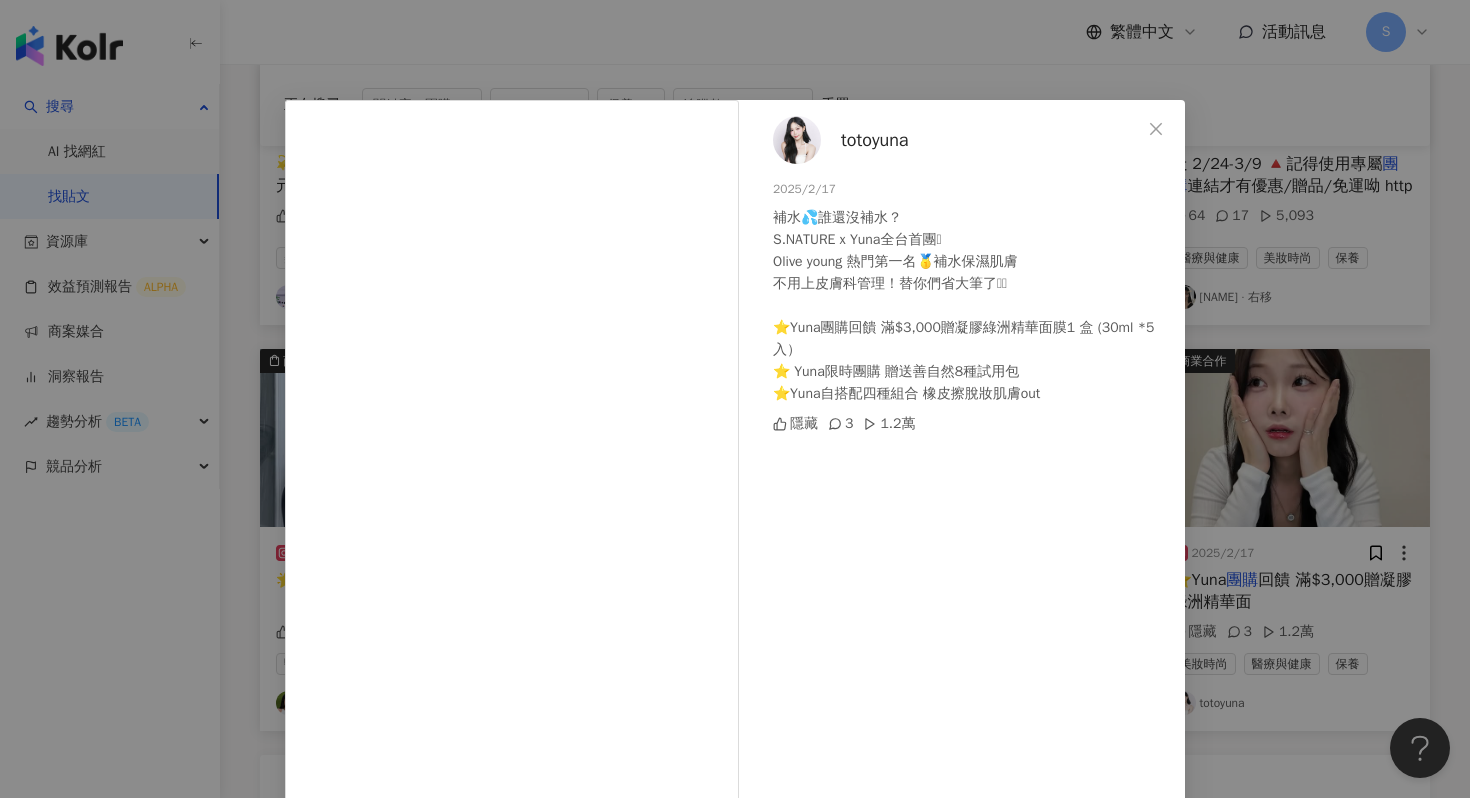 click on "totoyuna" at bounding box center [875, 140] 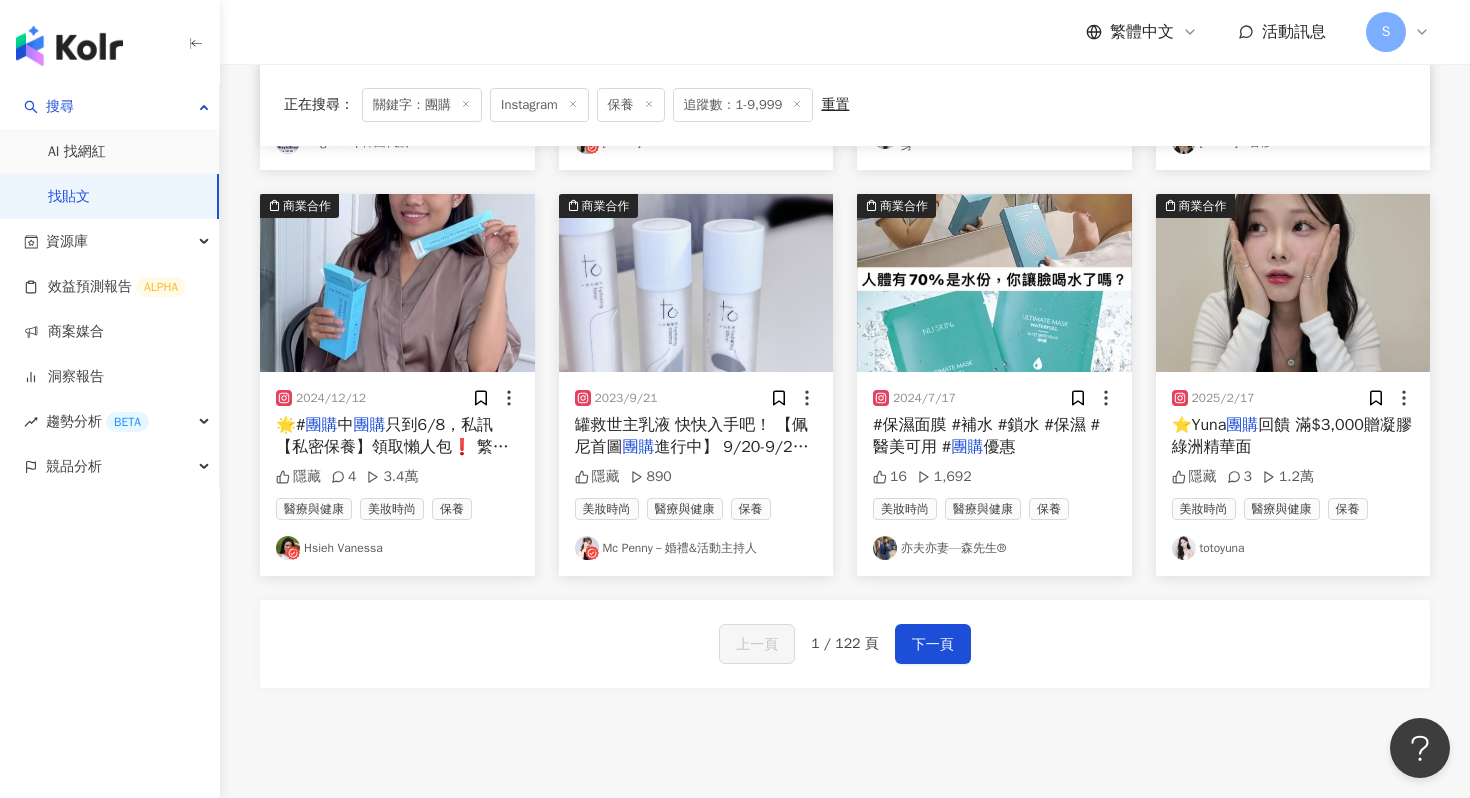 scroll, scrollTop: 1087, scrollLeft: 0, axis: vertical 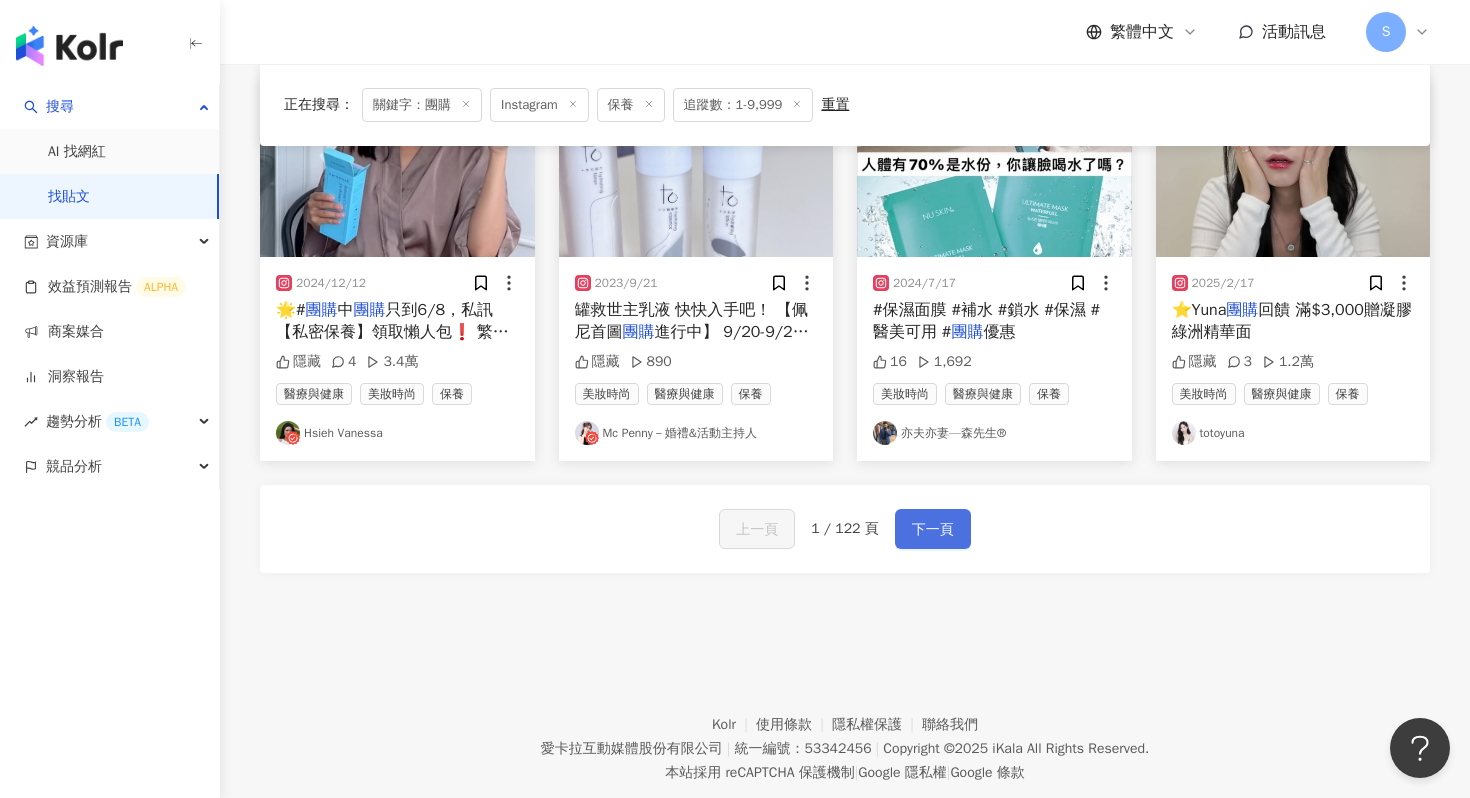 click on "下一頁" at bounding box center (933, 529) 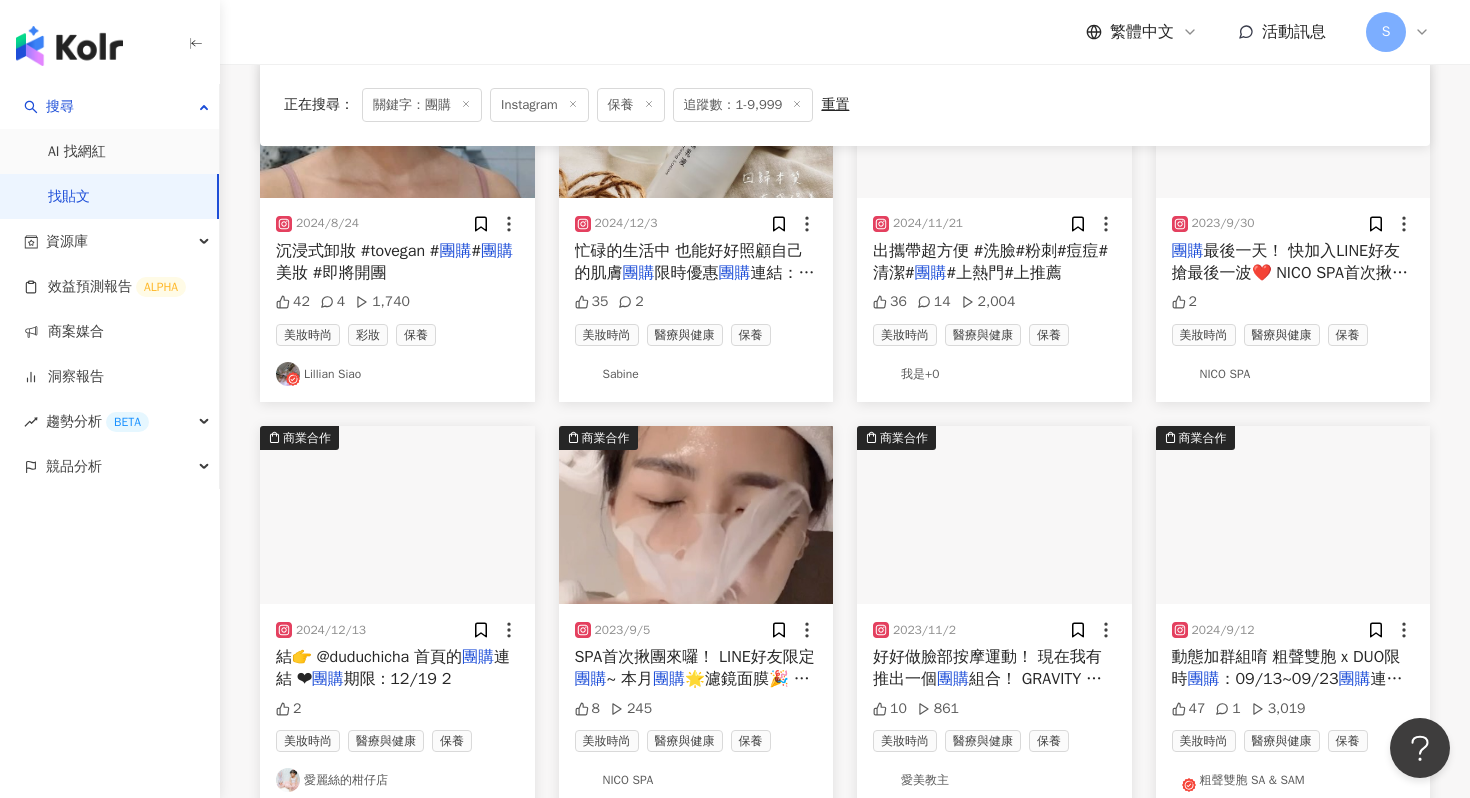 scroll, scrollTop: 0, scrollLeft: 0, axis: both 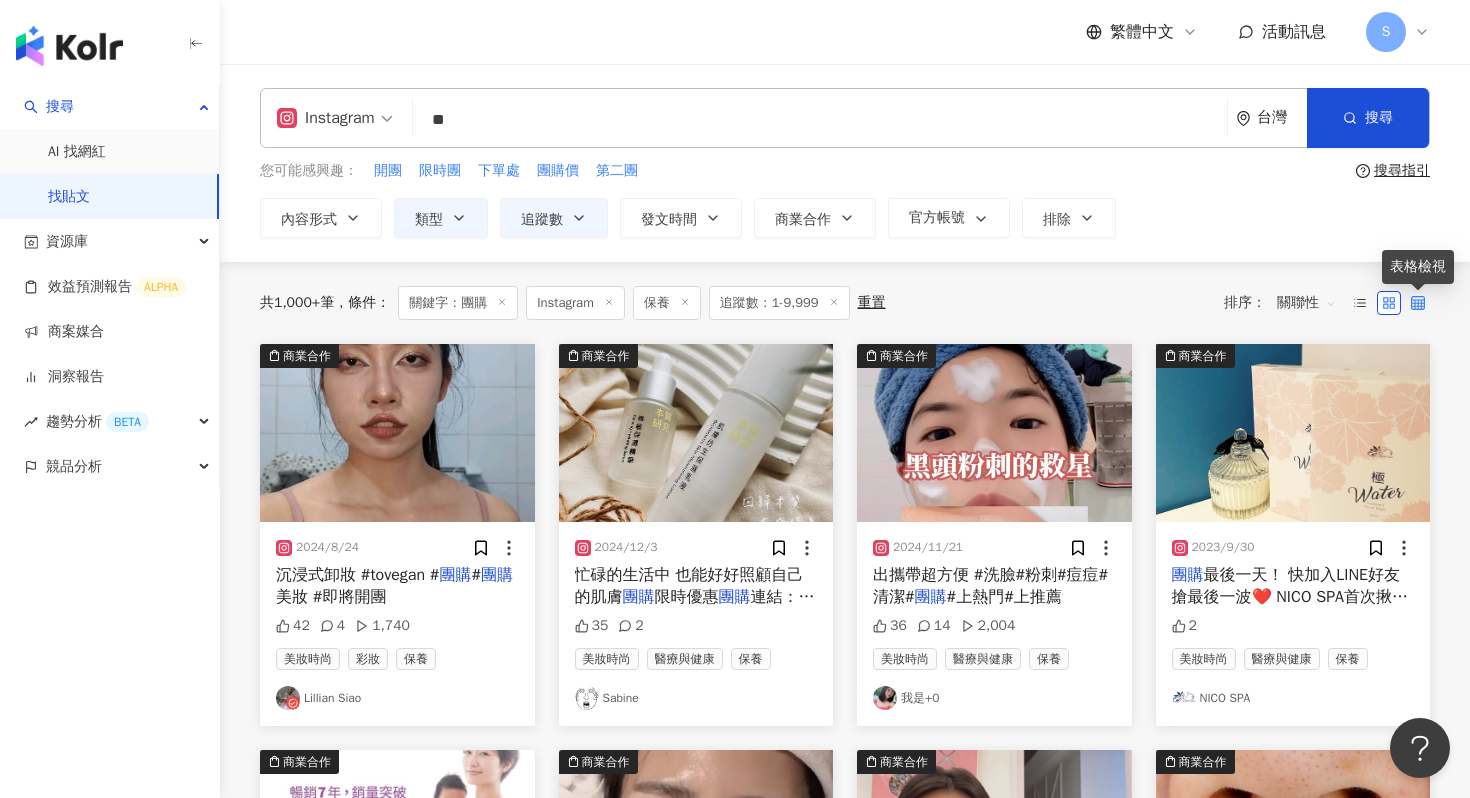 click 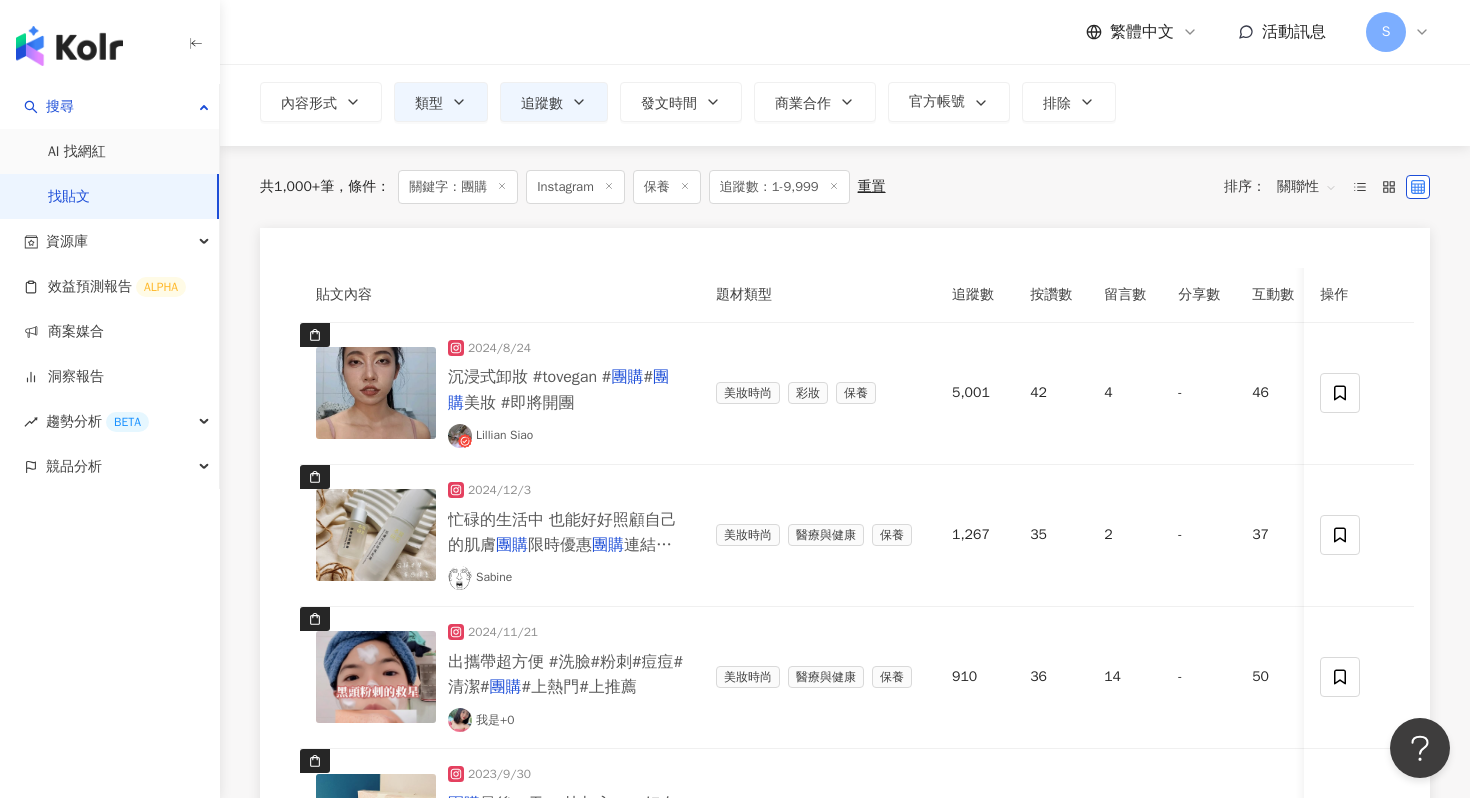 scroll, scrollTop: 0, scrollLeft: 0, axis: both 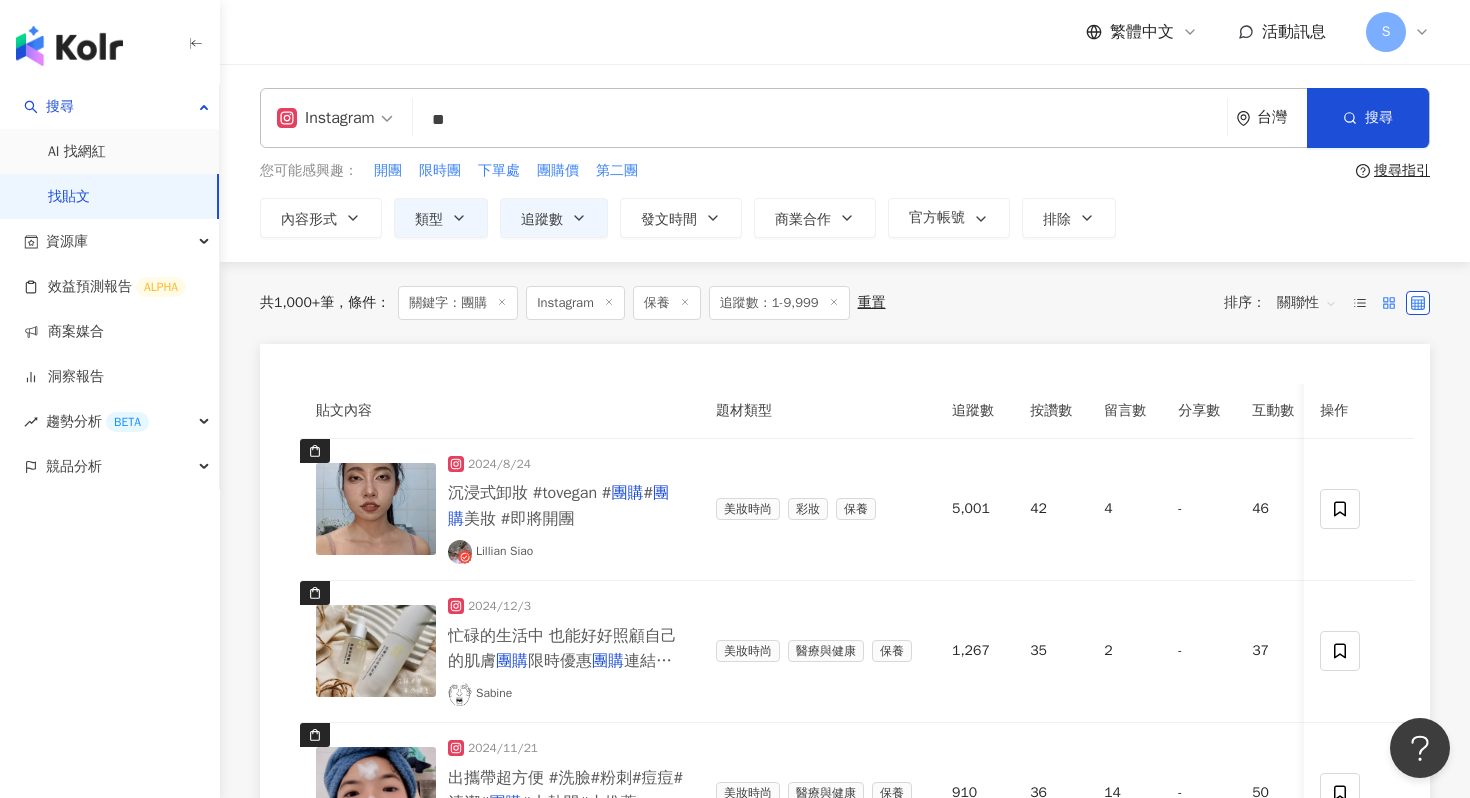 click at bounding box center [1389, 303] 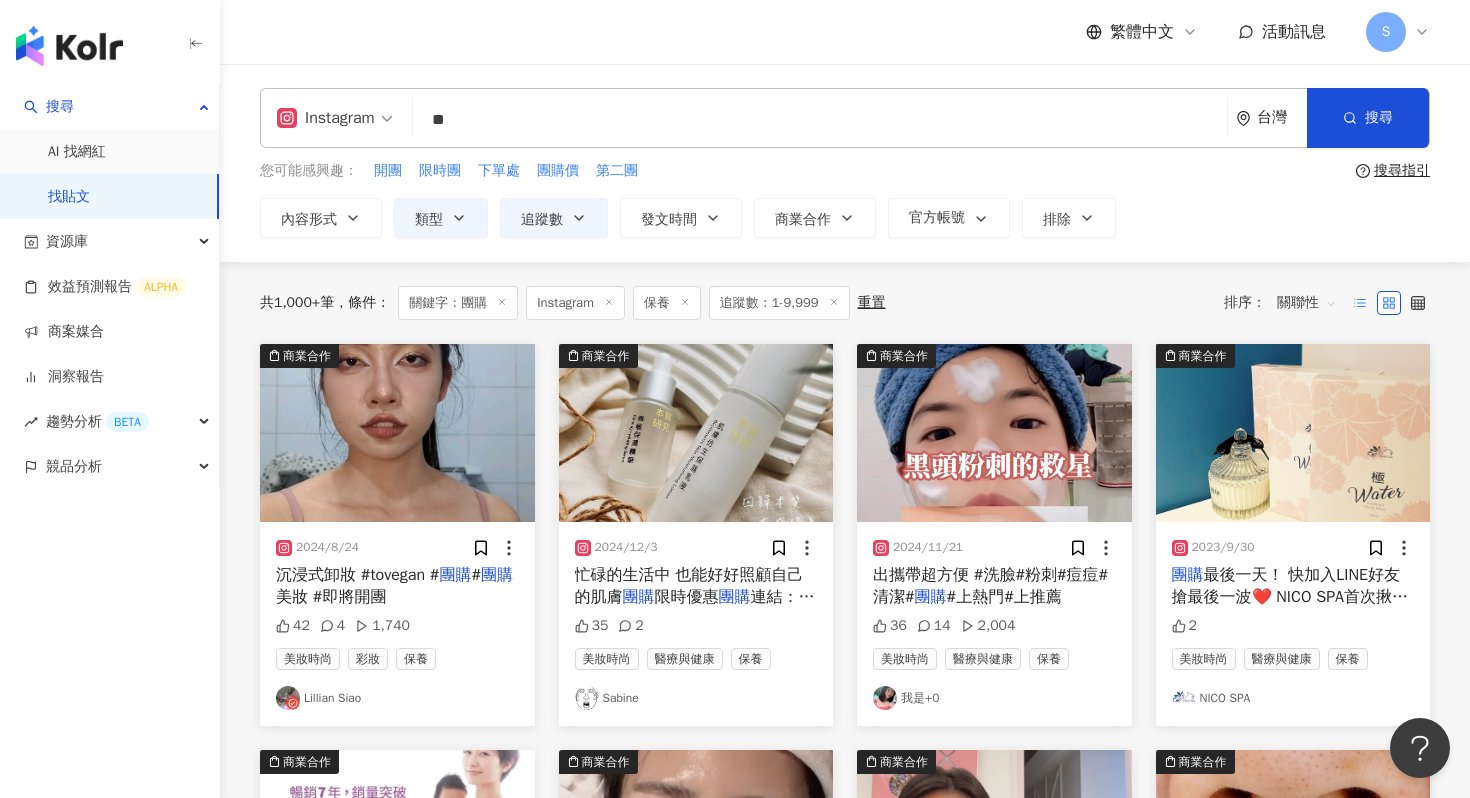 click at bounding box center [1360, 303] 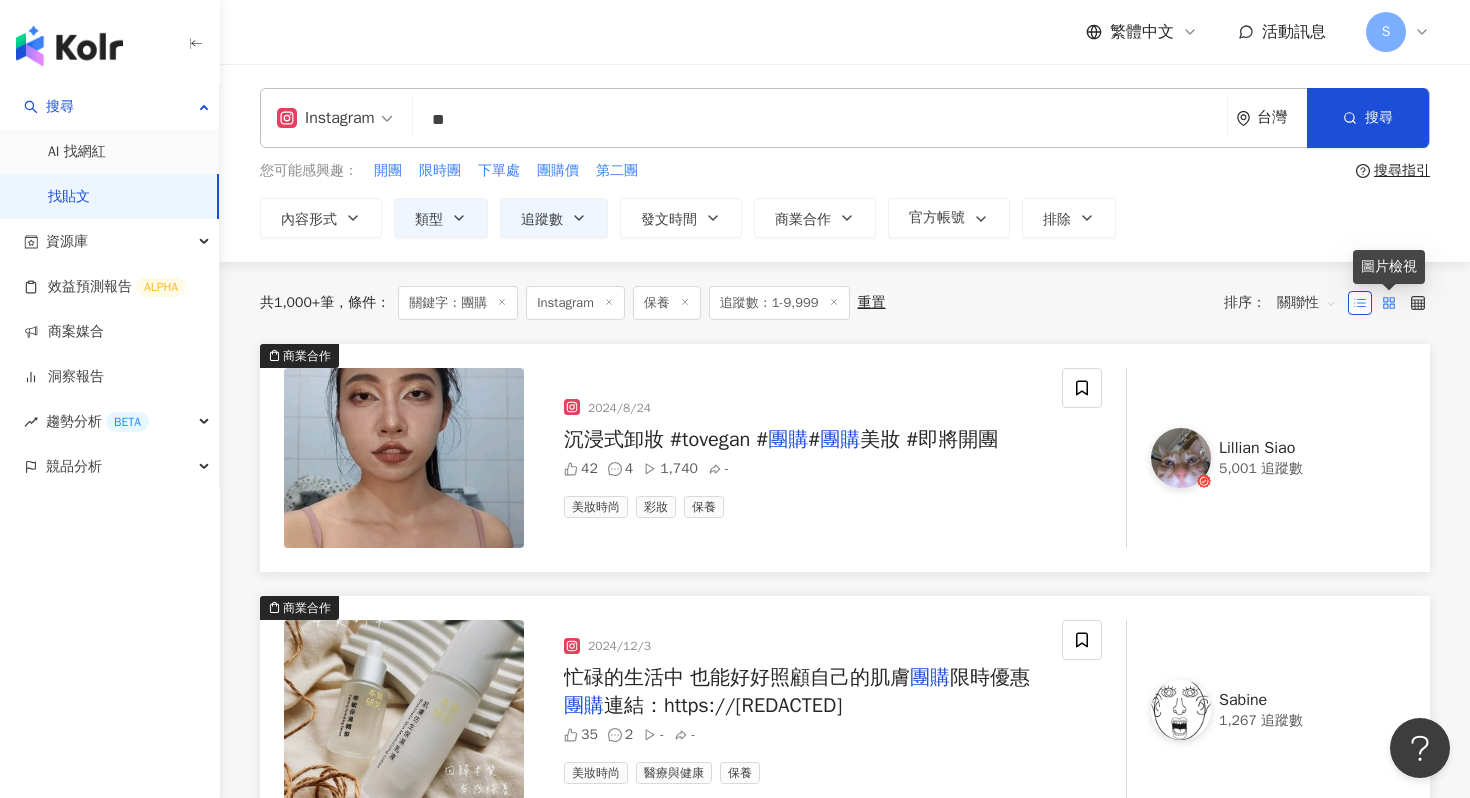 click 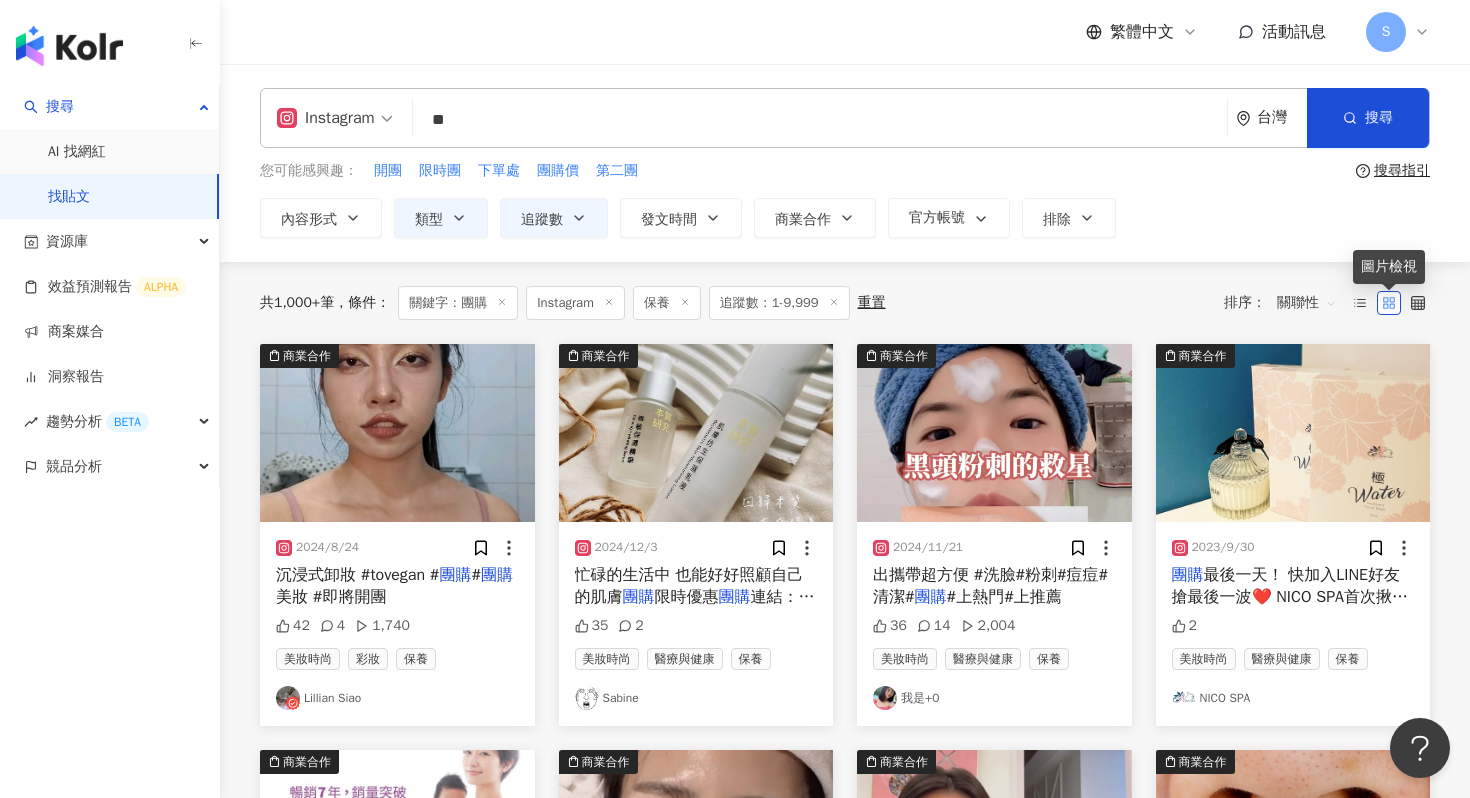 click 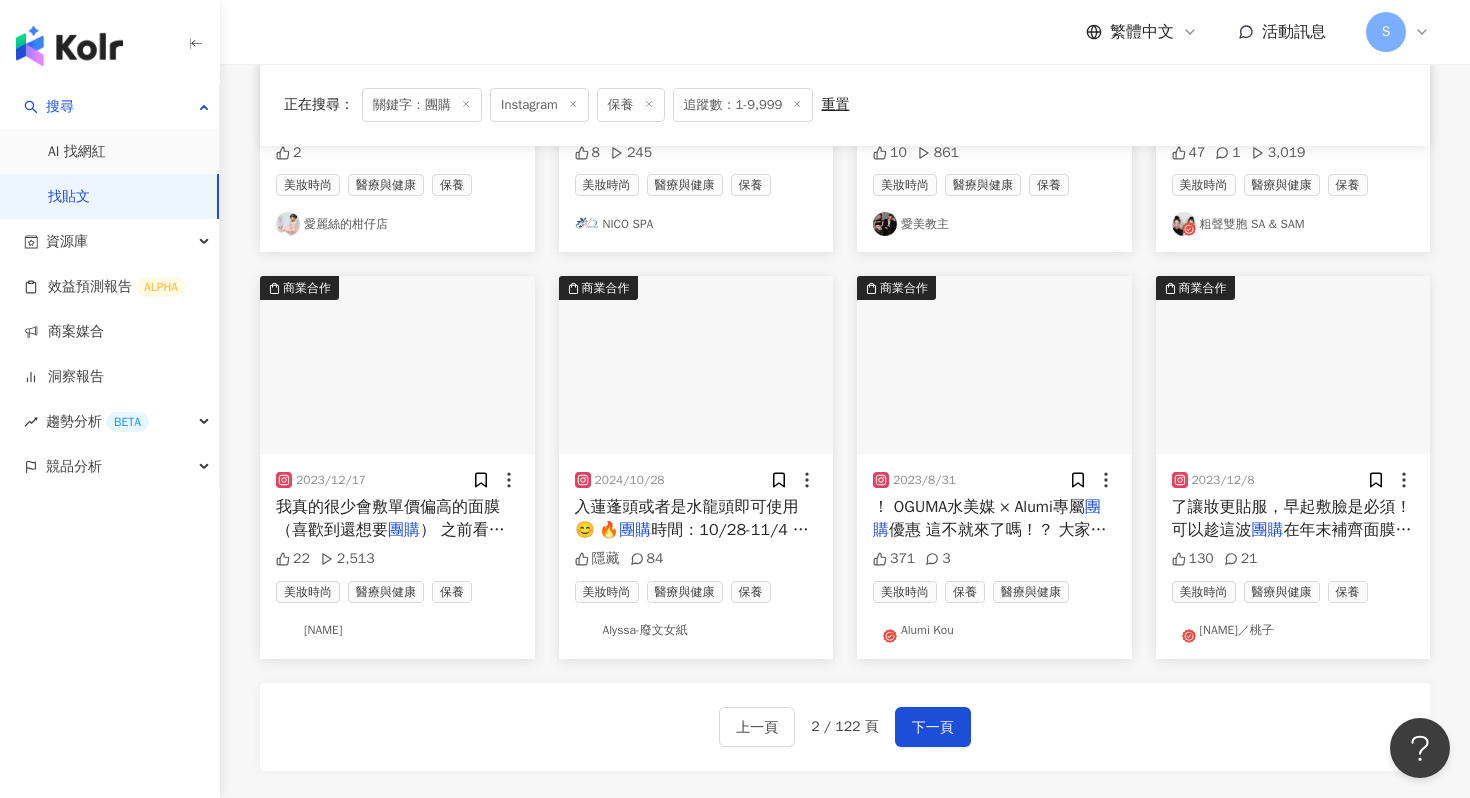 scroll, scrollTop: 1125, scrollLeft: 0, axis: vertical 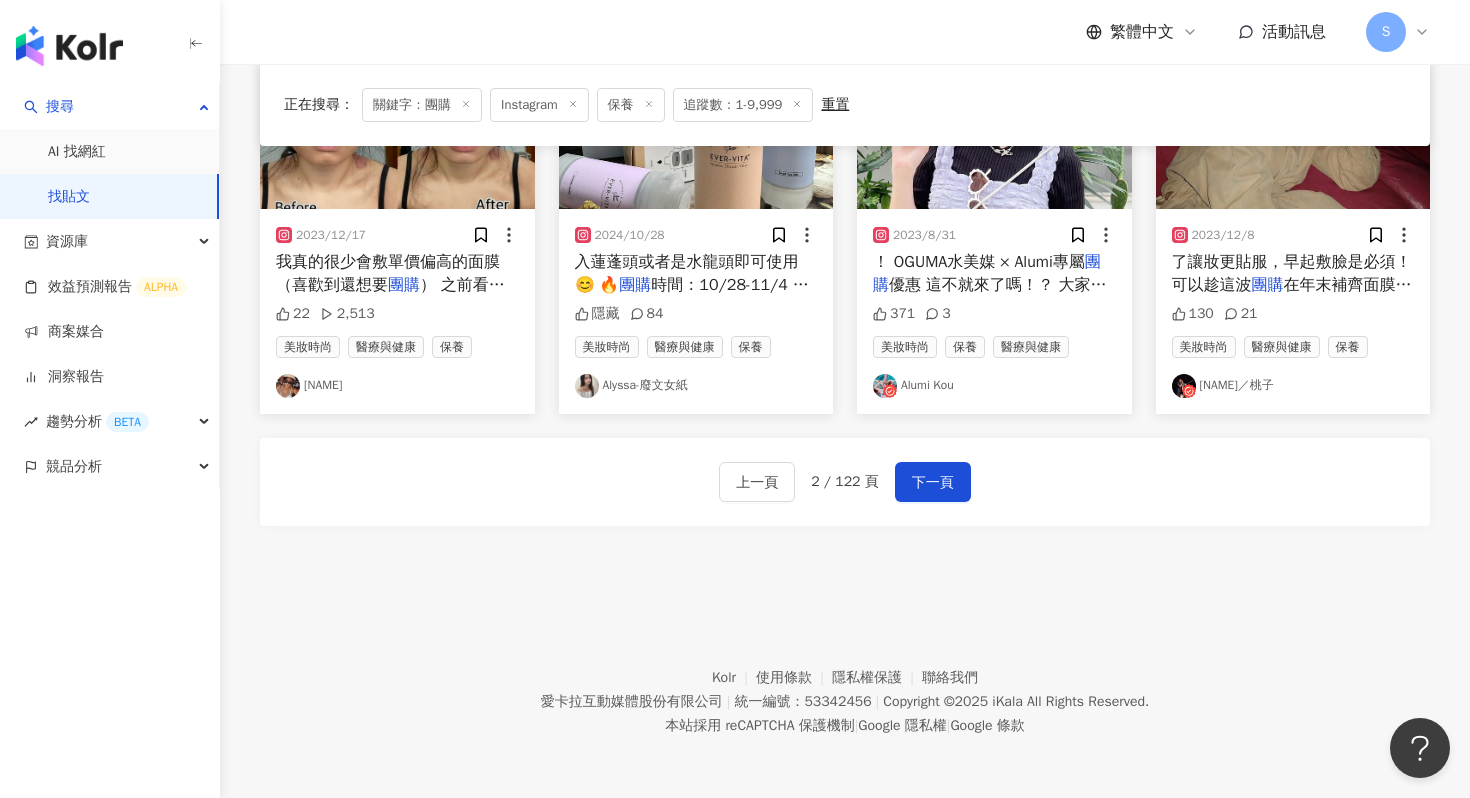 click on "2 / 122 頁" at bounding box center (844, 482) 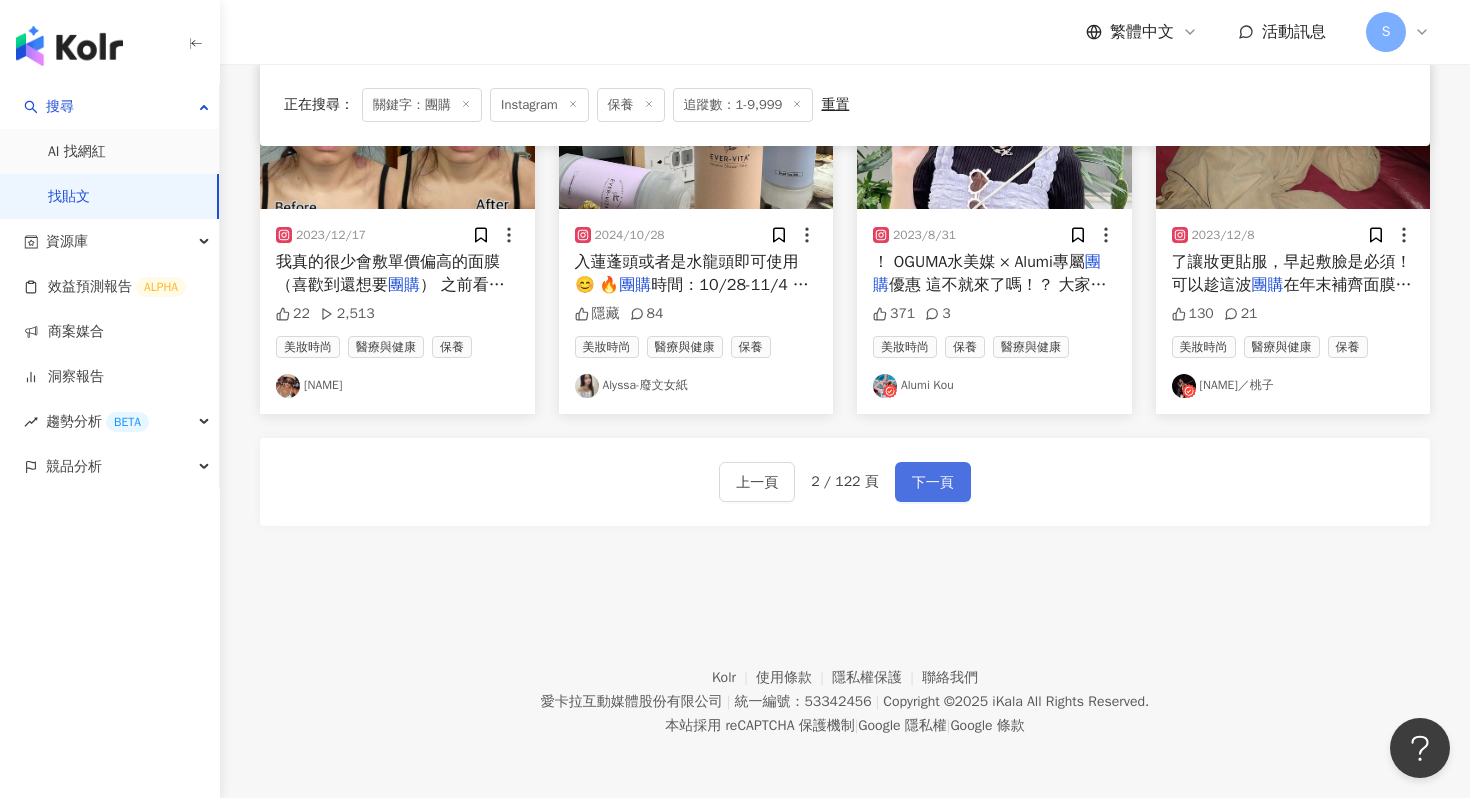 click on "下一頁" at bounding box center (933, 483) 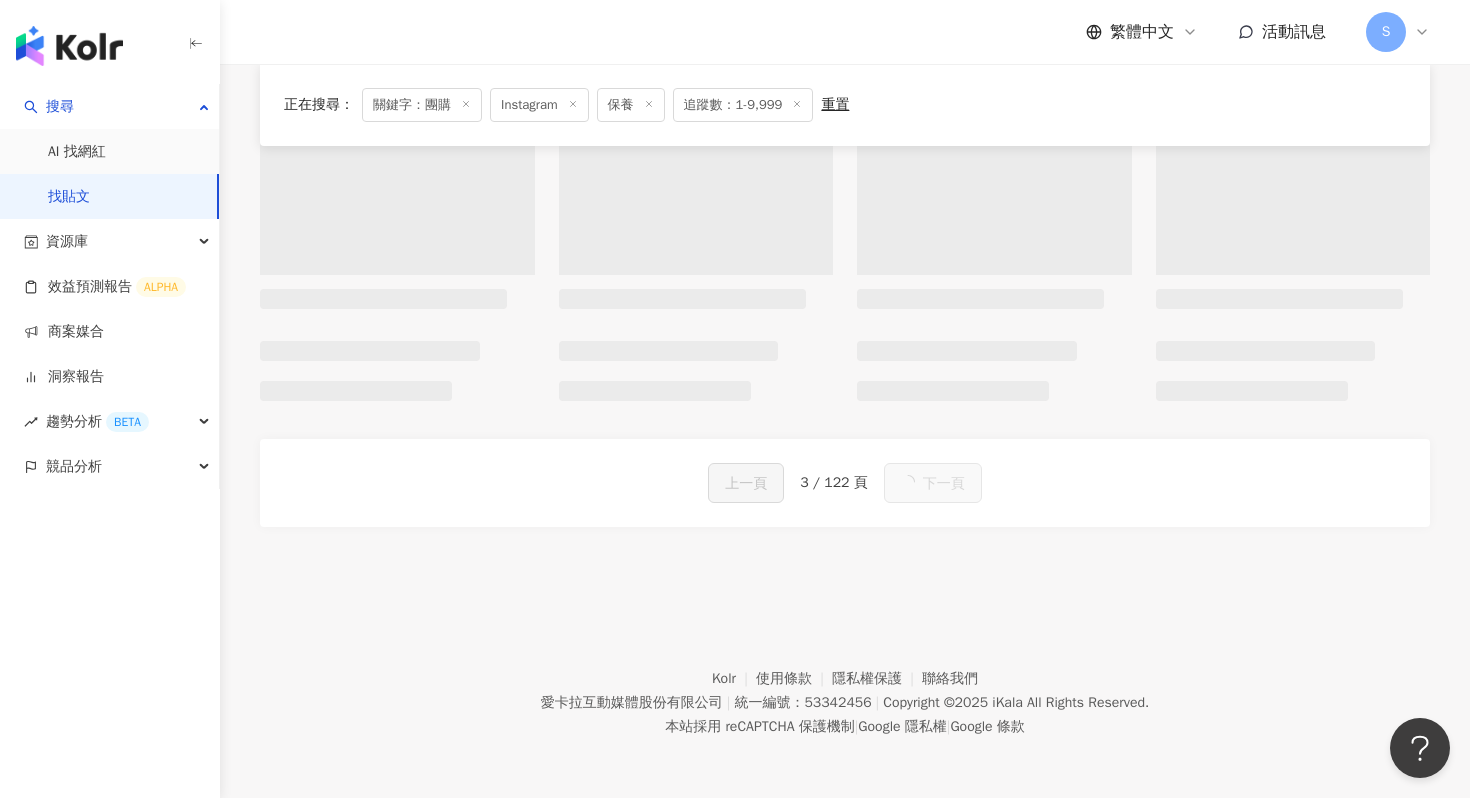 scroll, scrollTop: 1125, scrollLeft: 0, axis: vertical 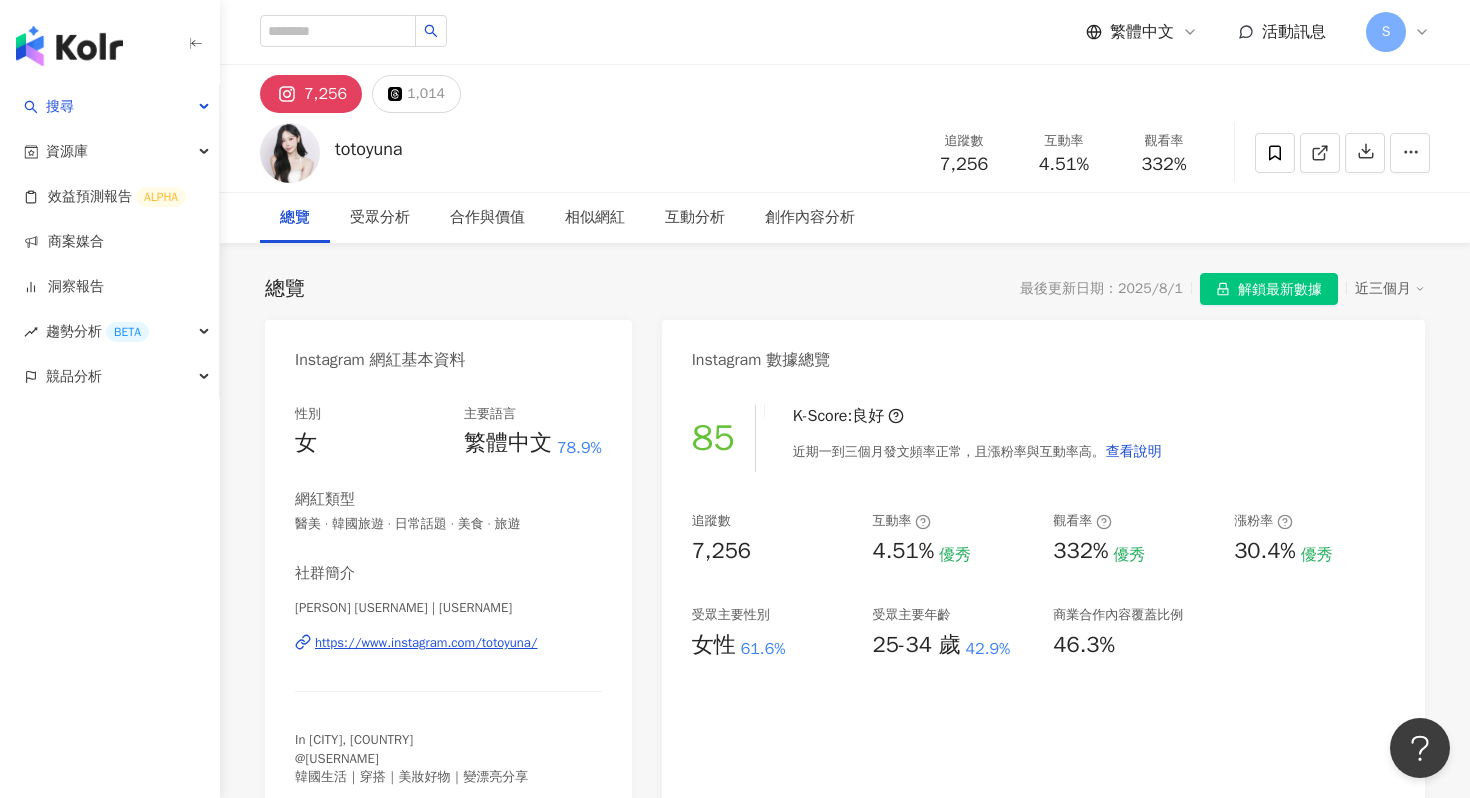 click on "https://www.instagram.com/totoyuna/" at bounding box center (426, 643) 